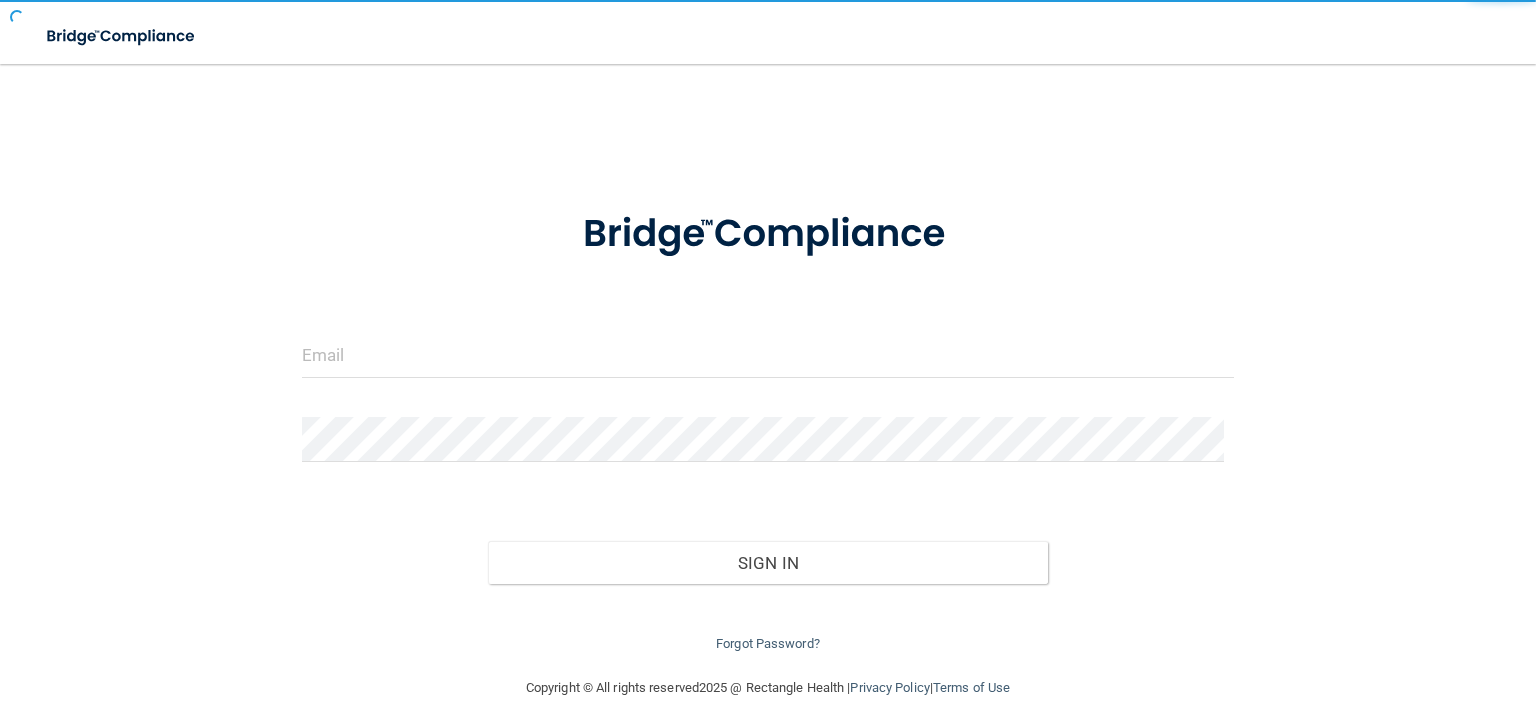 scroll, scrollTop: 0, scrollLeft: 0, axis: both 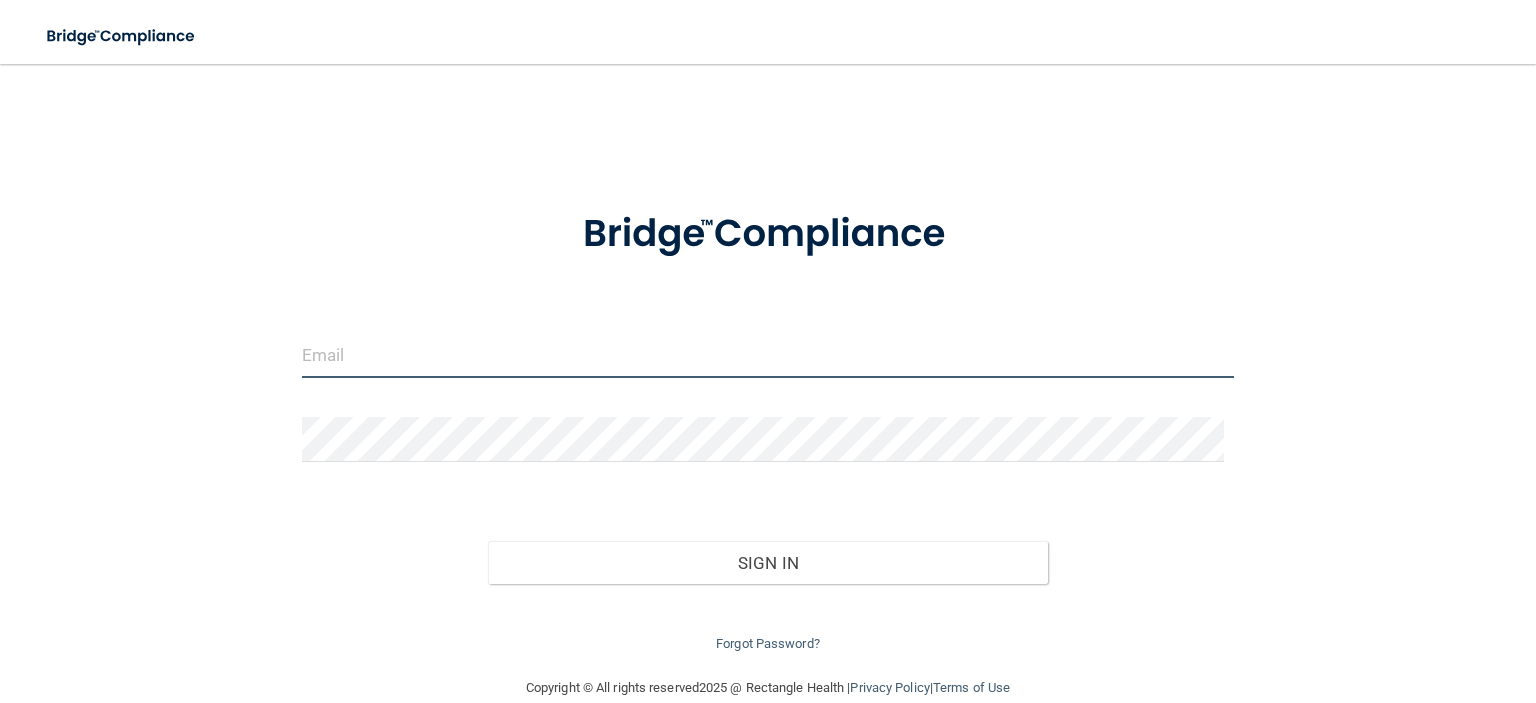 click at bounding box center [768, 355] 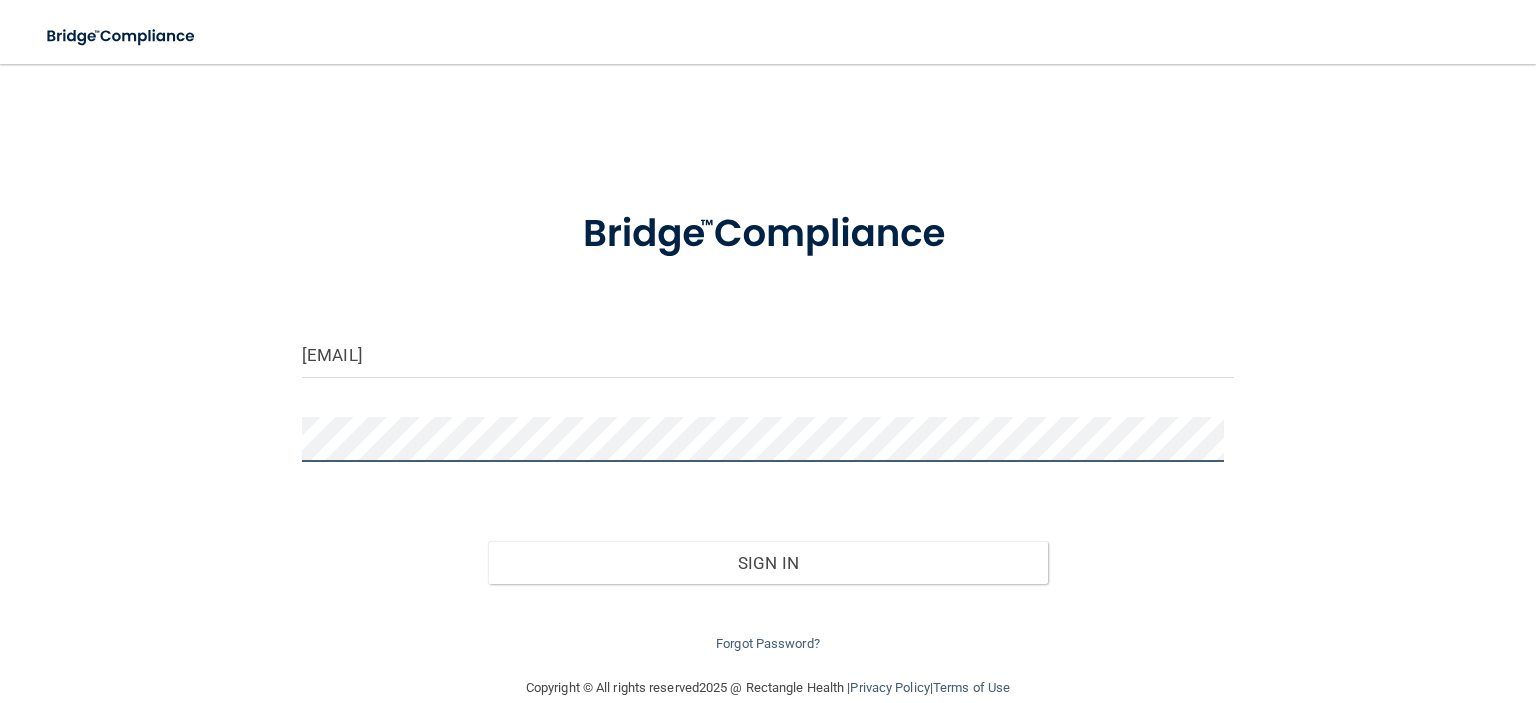 click on "Sign In" at bounding box center (767, 563) 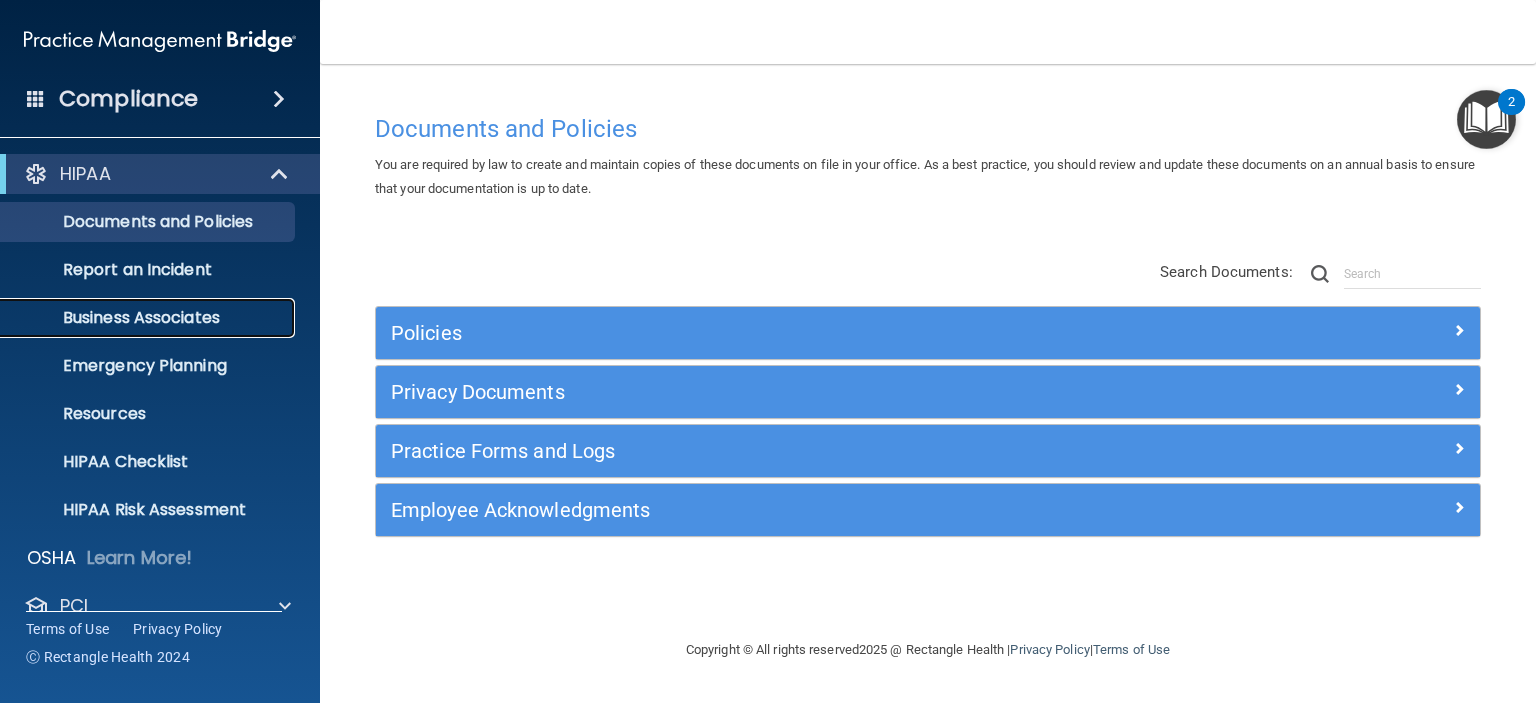 click on "Business Associates" at bounding box center (149, 318) 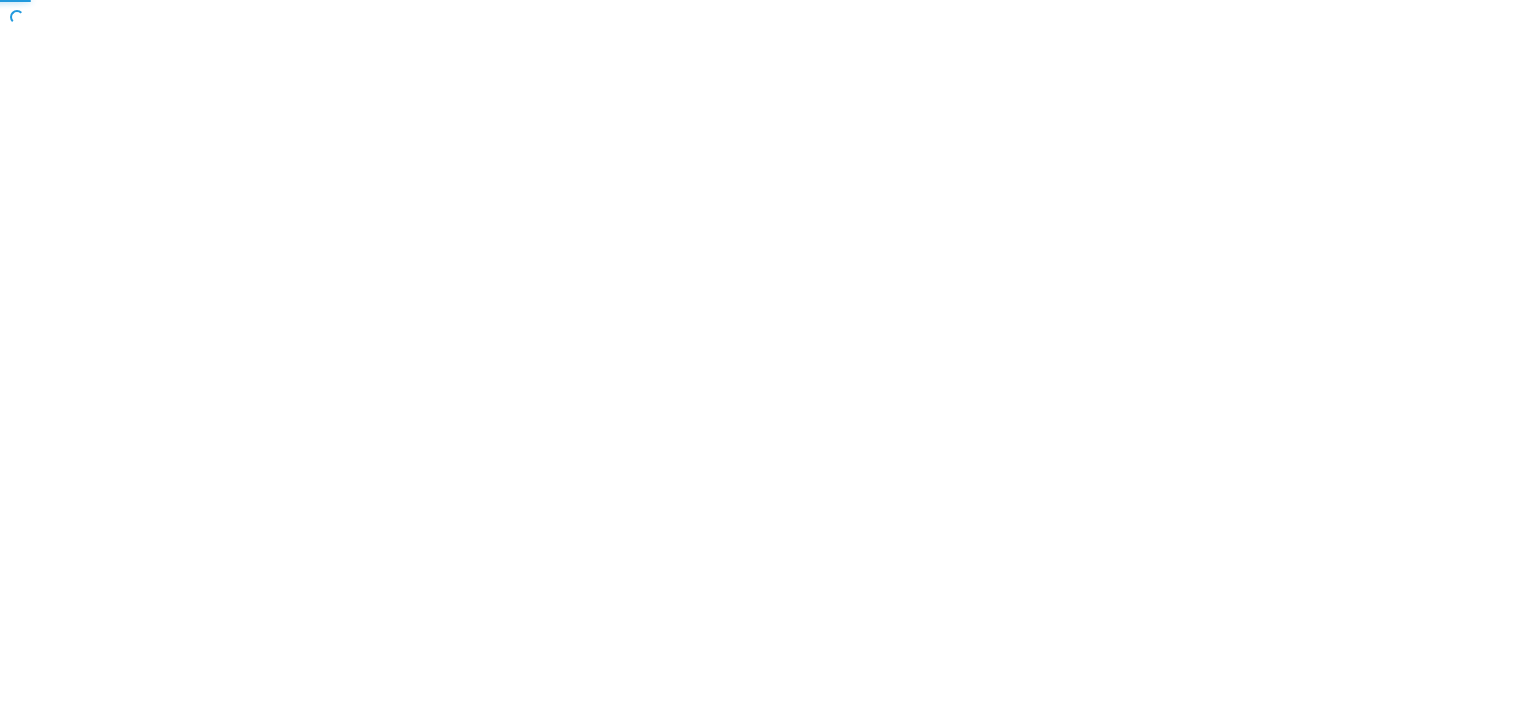 scroll, scrollTop: 0, scrollLeft: 0, axis: both 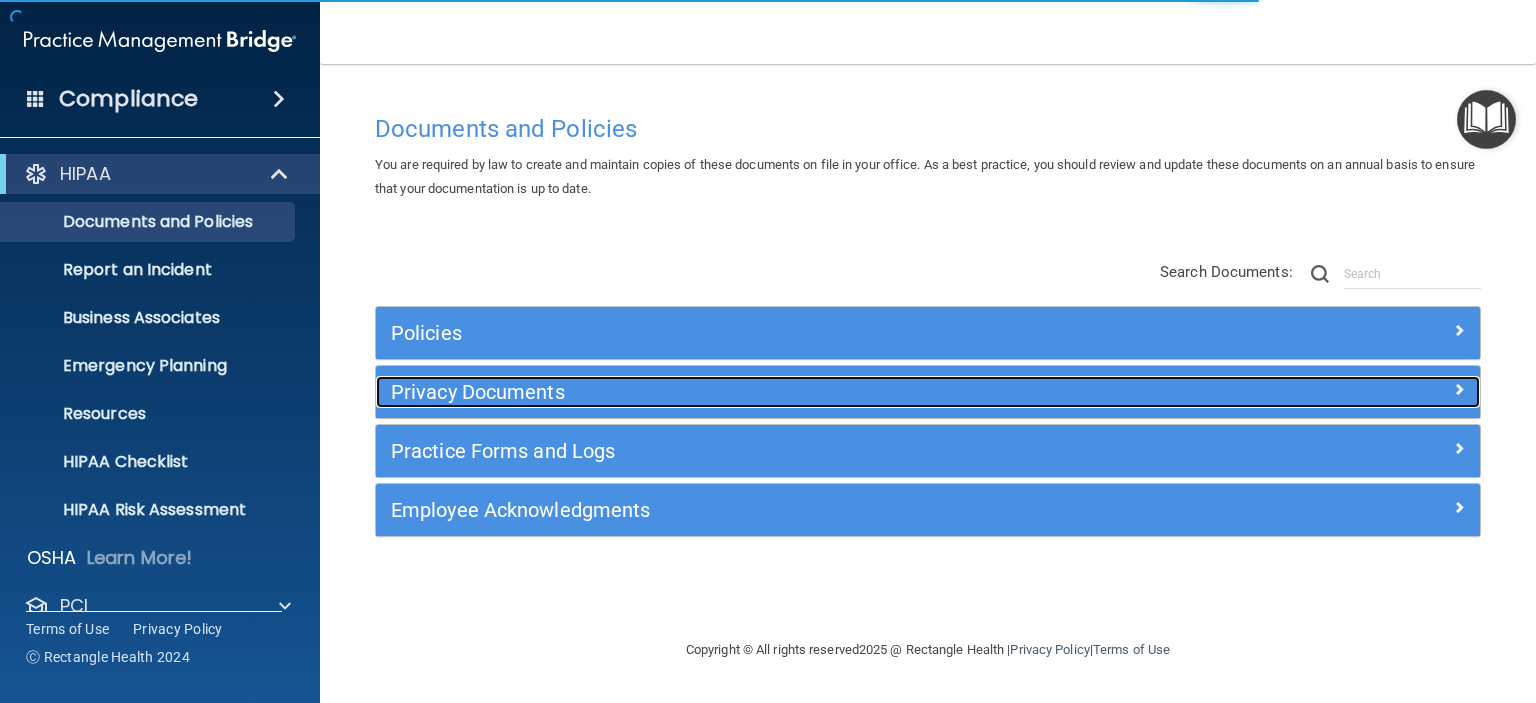 click on "Privacy Documents" at bounding box center [790, 392] 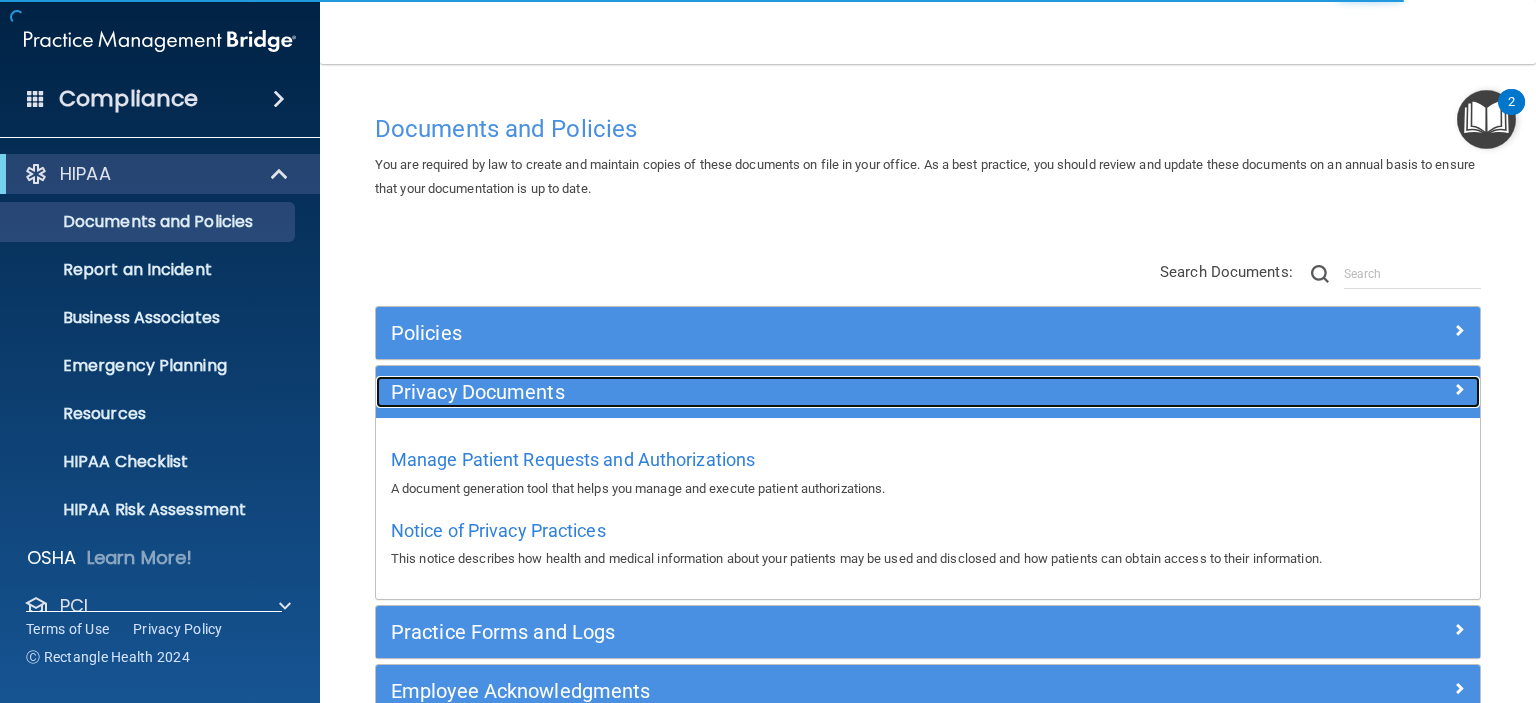 click on "Privacy Documents" at bounding box center (790, 392) 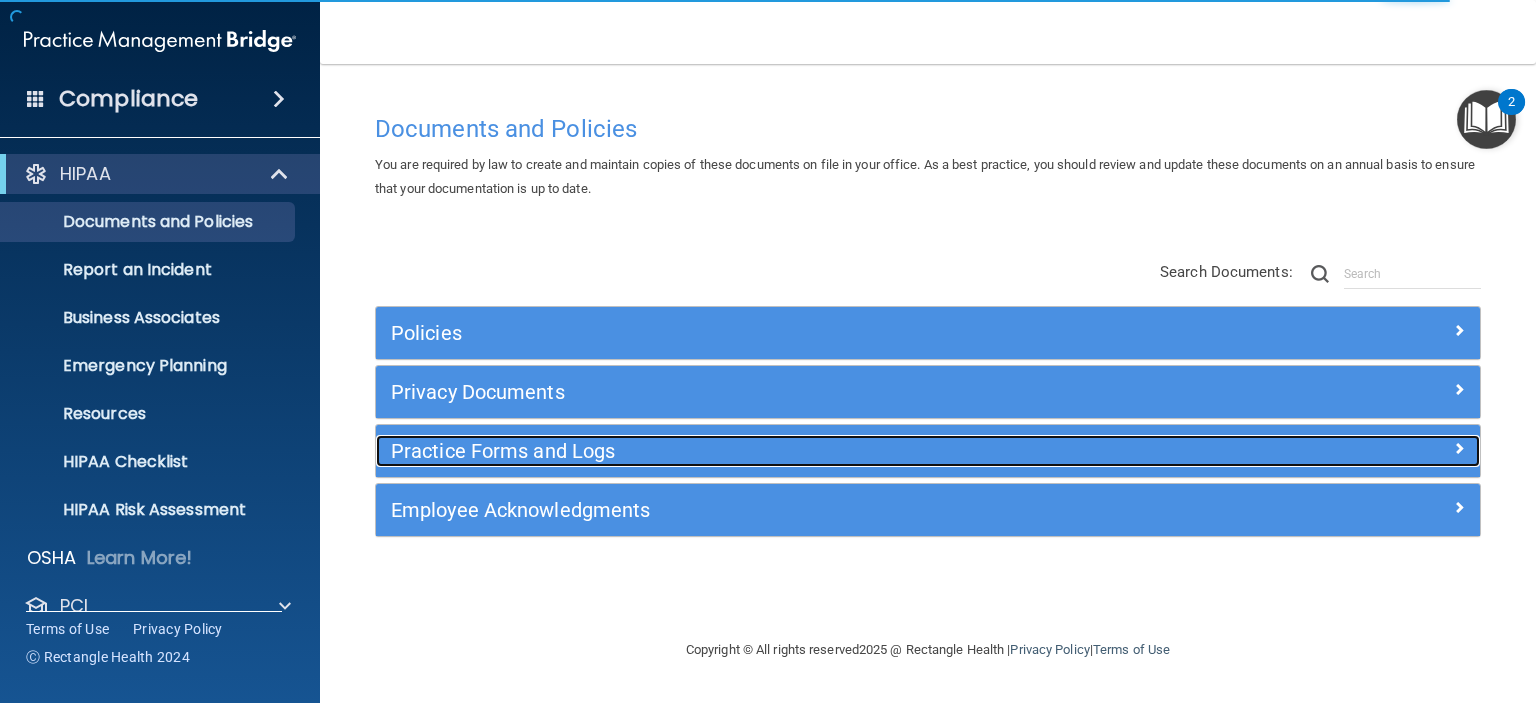 click on "Practice Forms and Logs" at bounding box center [790, 451] 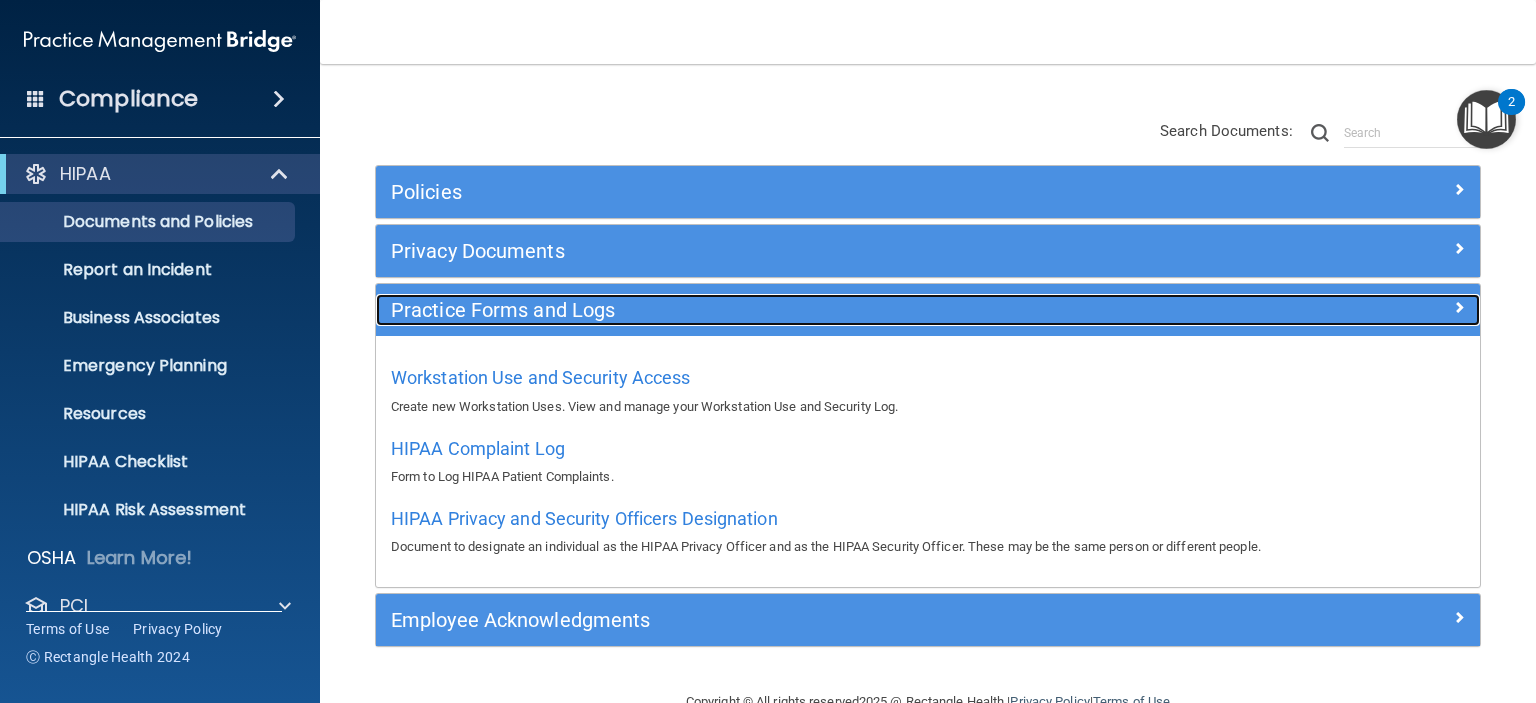 scroll, scrollTop: 147, scrollLeft: 0, axis: vertical 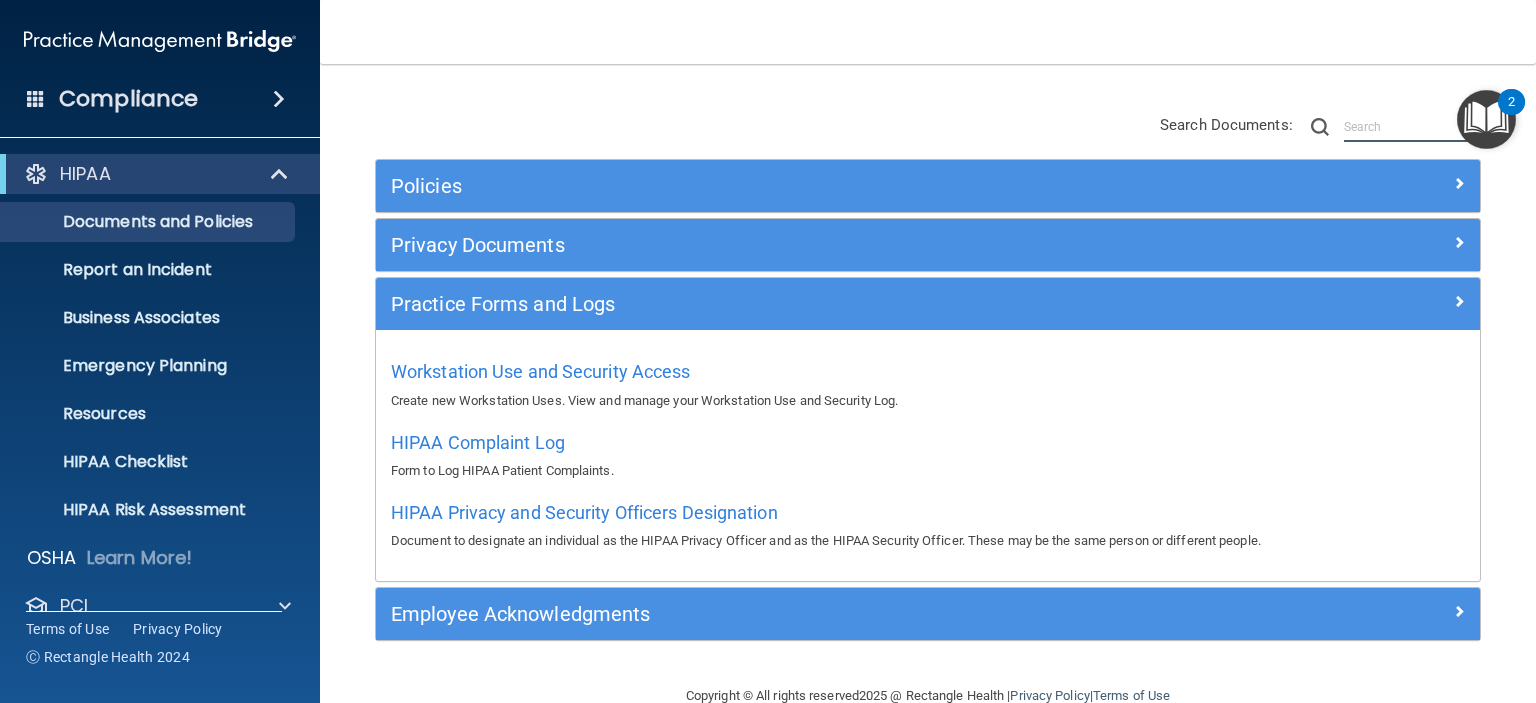 click at bounding box center (1412, 127) 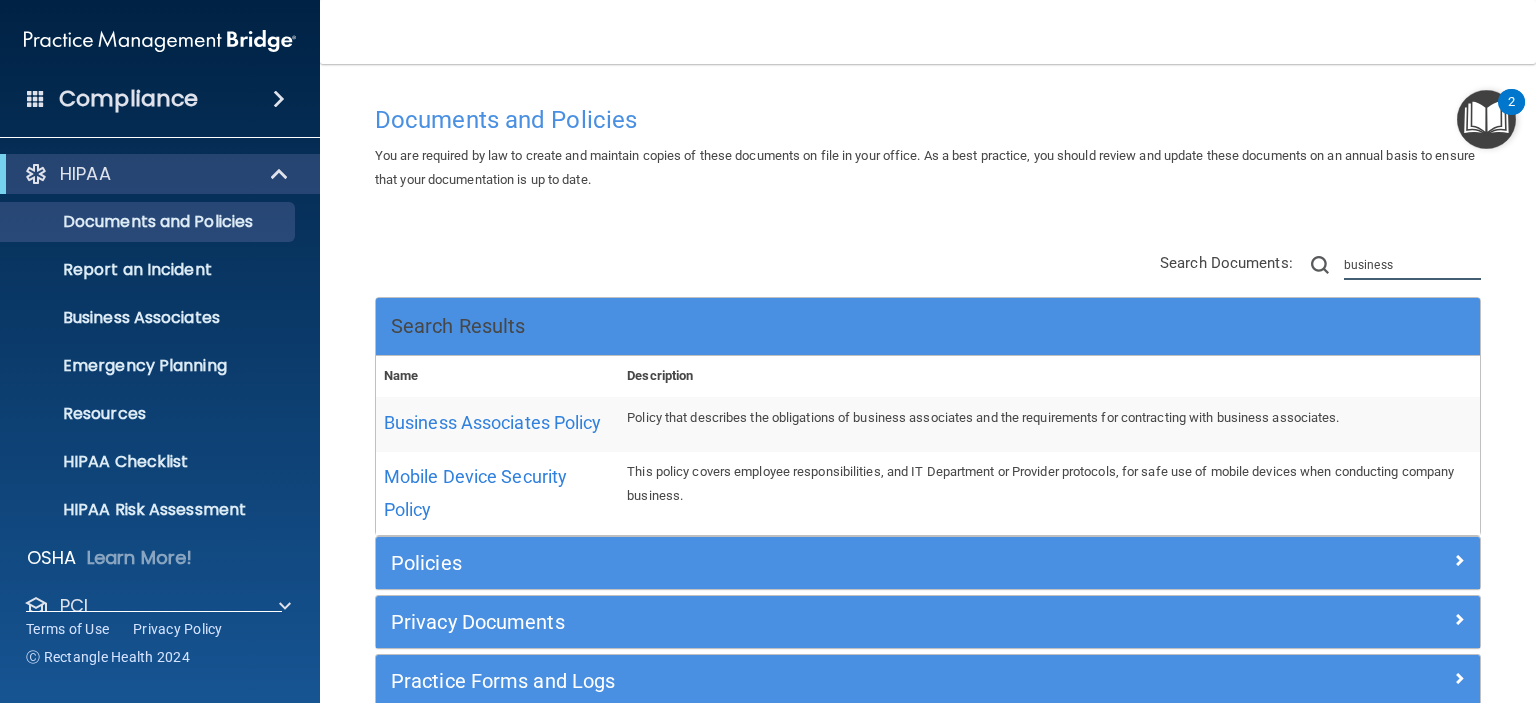 scroll, scrollTop: 0, scrollLeft: 0, axis: both 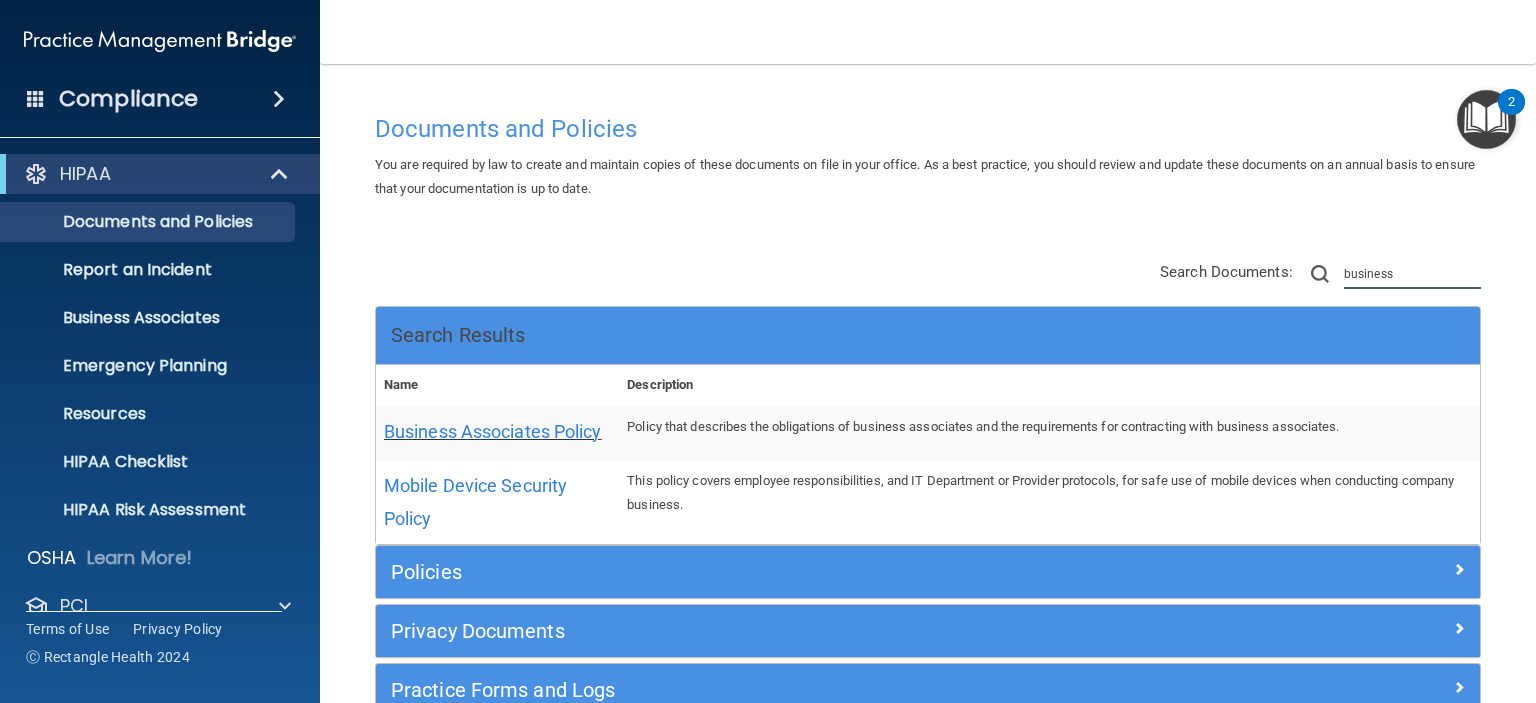 type on "business" 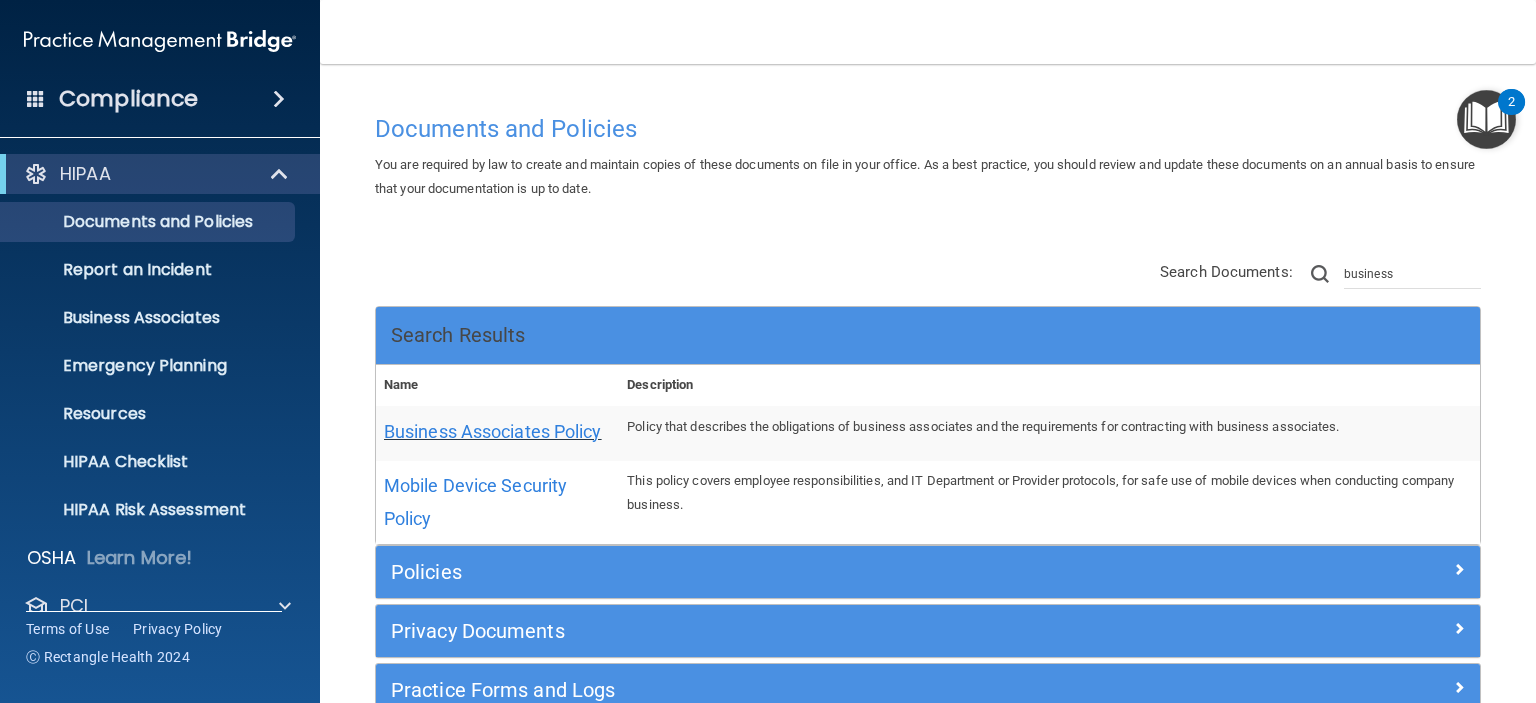 click on "Business Associates Policy" at bounding box center [493, 431] 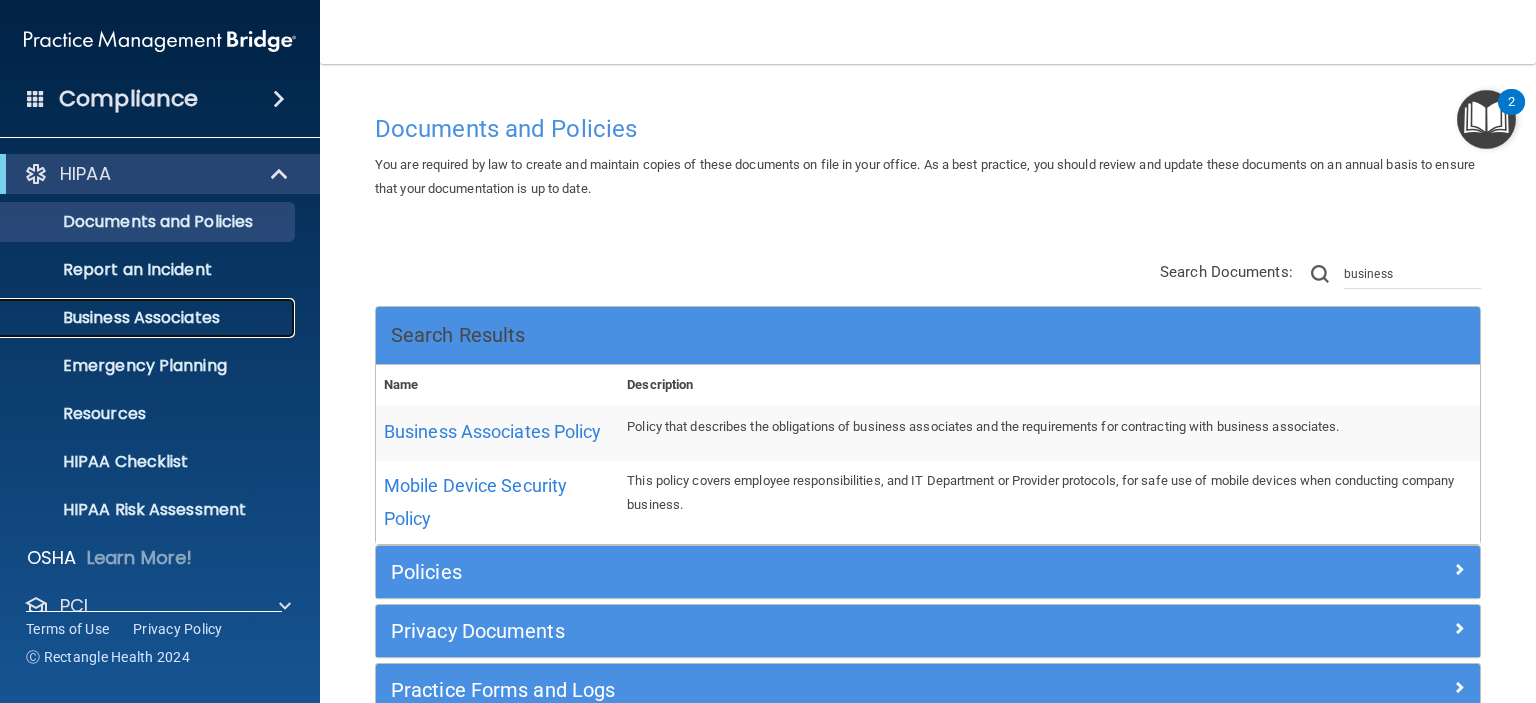 click on "Business Associates" at bounding box center [149, 318] 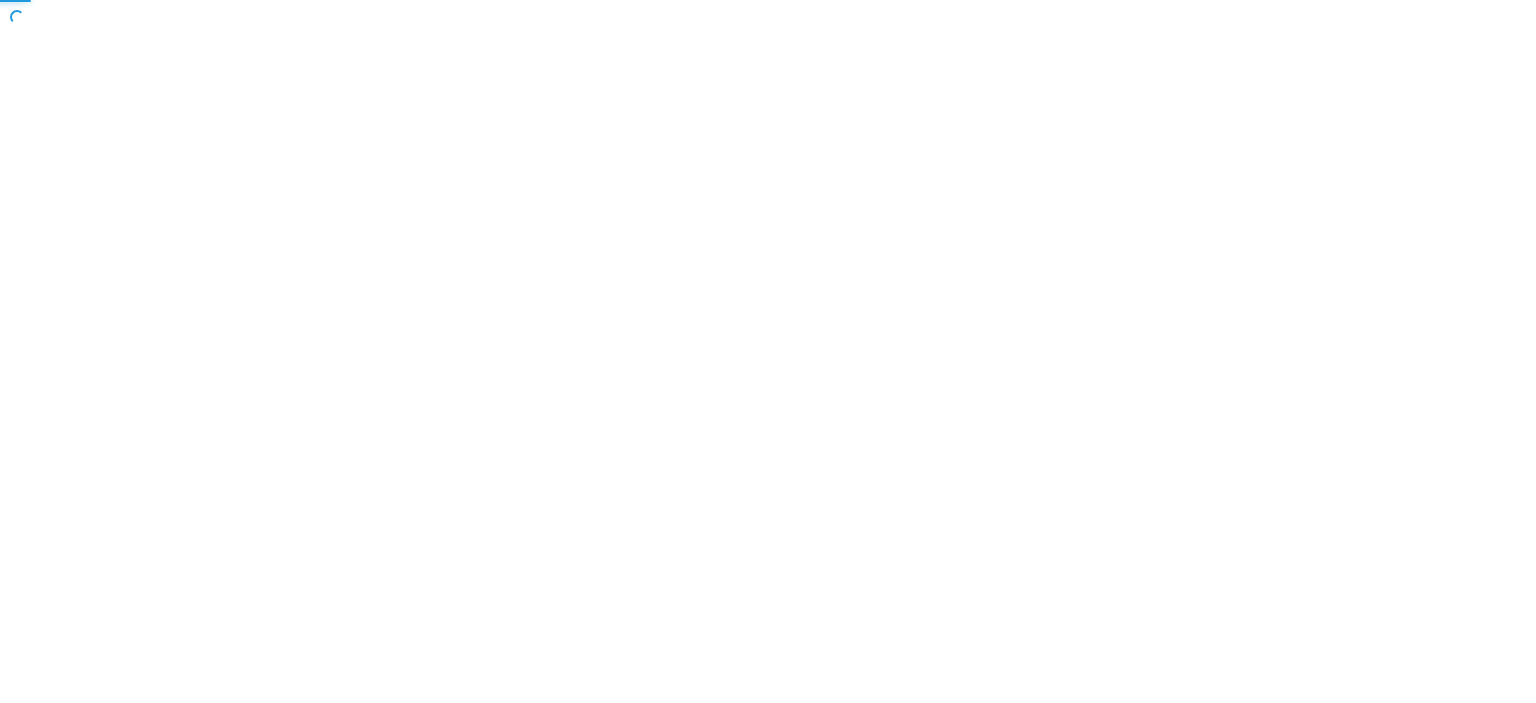scroll, scrollTop: 0, scrollLeft: 0, axis: both 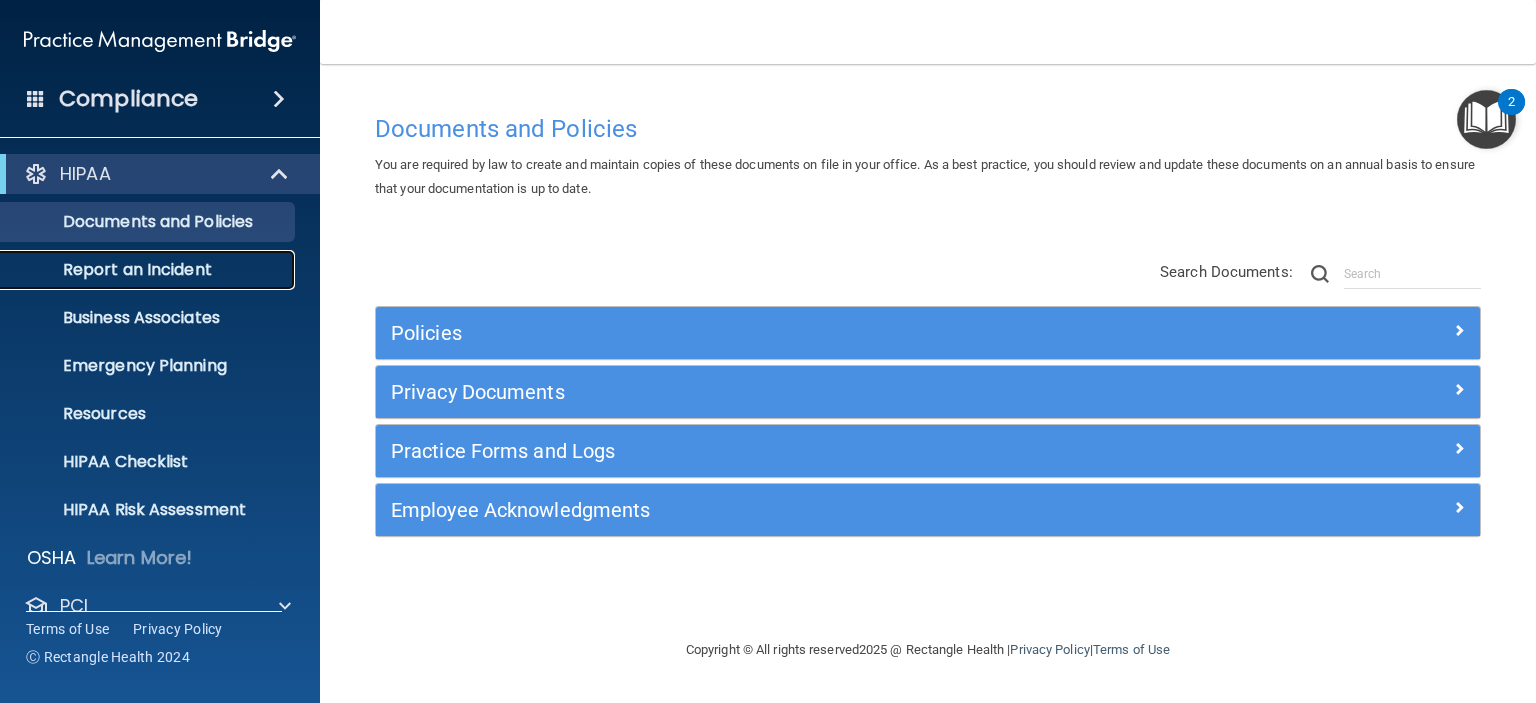 click on "Report an Incident" at bounding box center [149, 270] 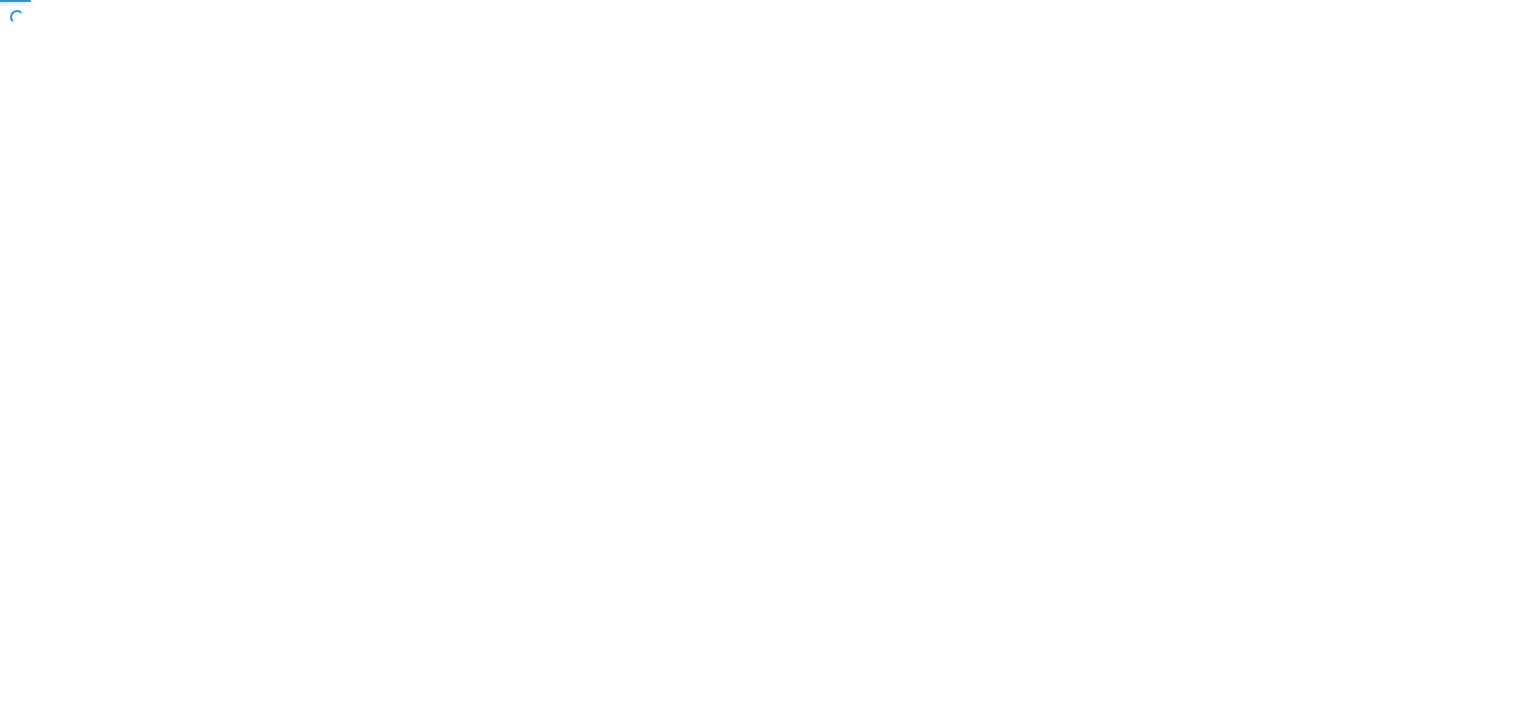 scroll, scrollTop: 0, scrollLeft: 0, axis: both 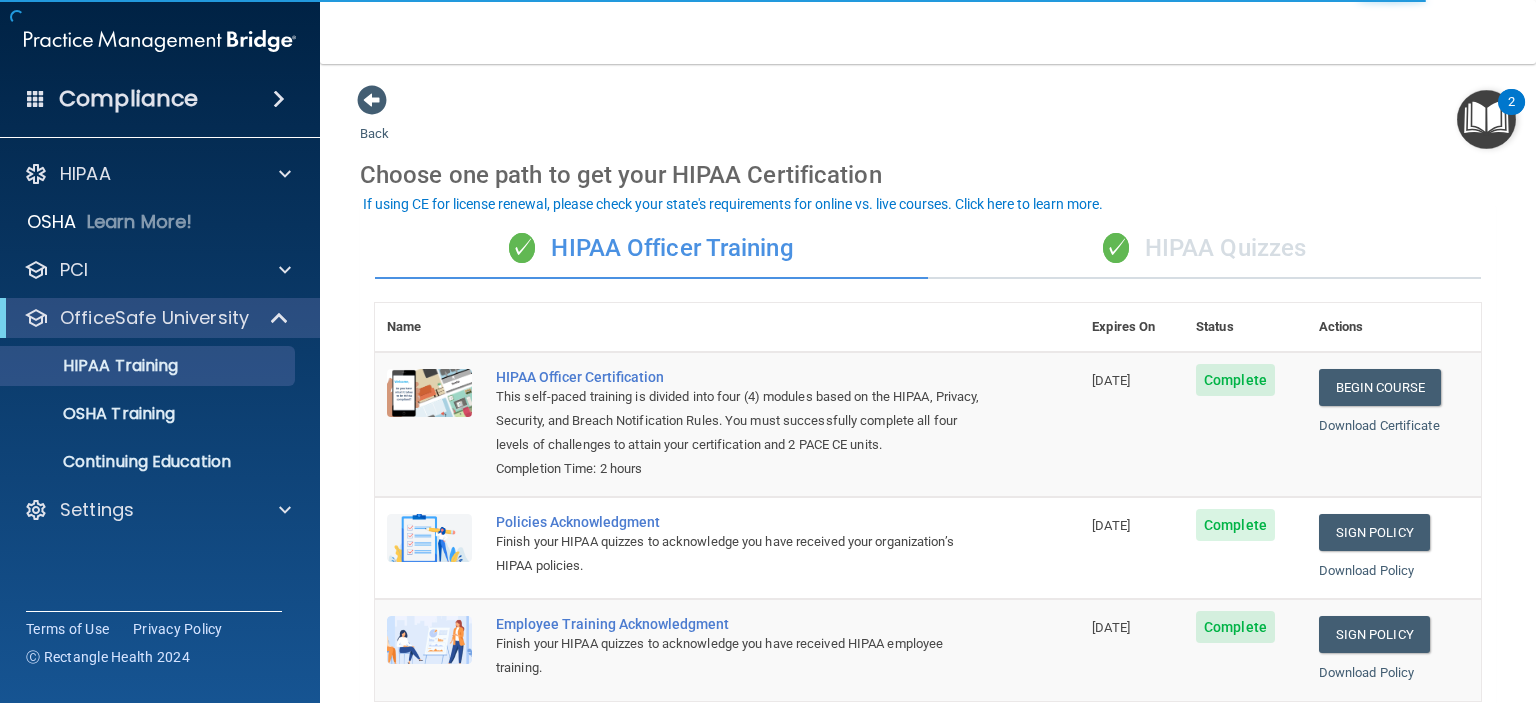 drag, startPoint x: 1527, startPoint y: 95, endPoint x: 1535, endPoint y: 190, distance: 95.33625 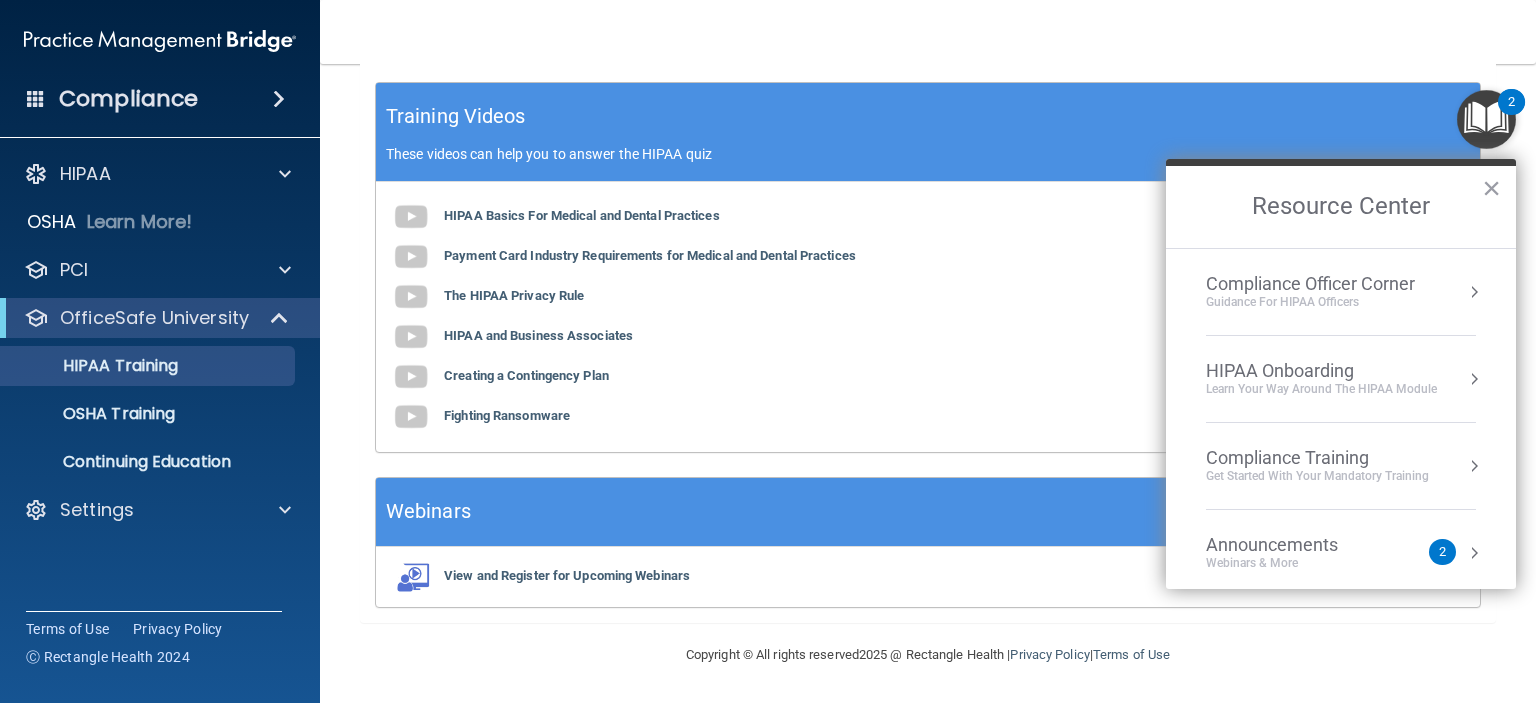 scroll, scrollTop: 663, scrollLeft: 0, axis: vertical 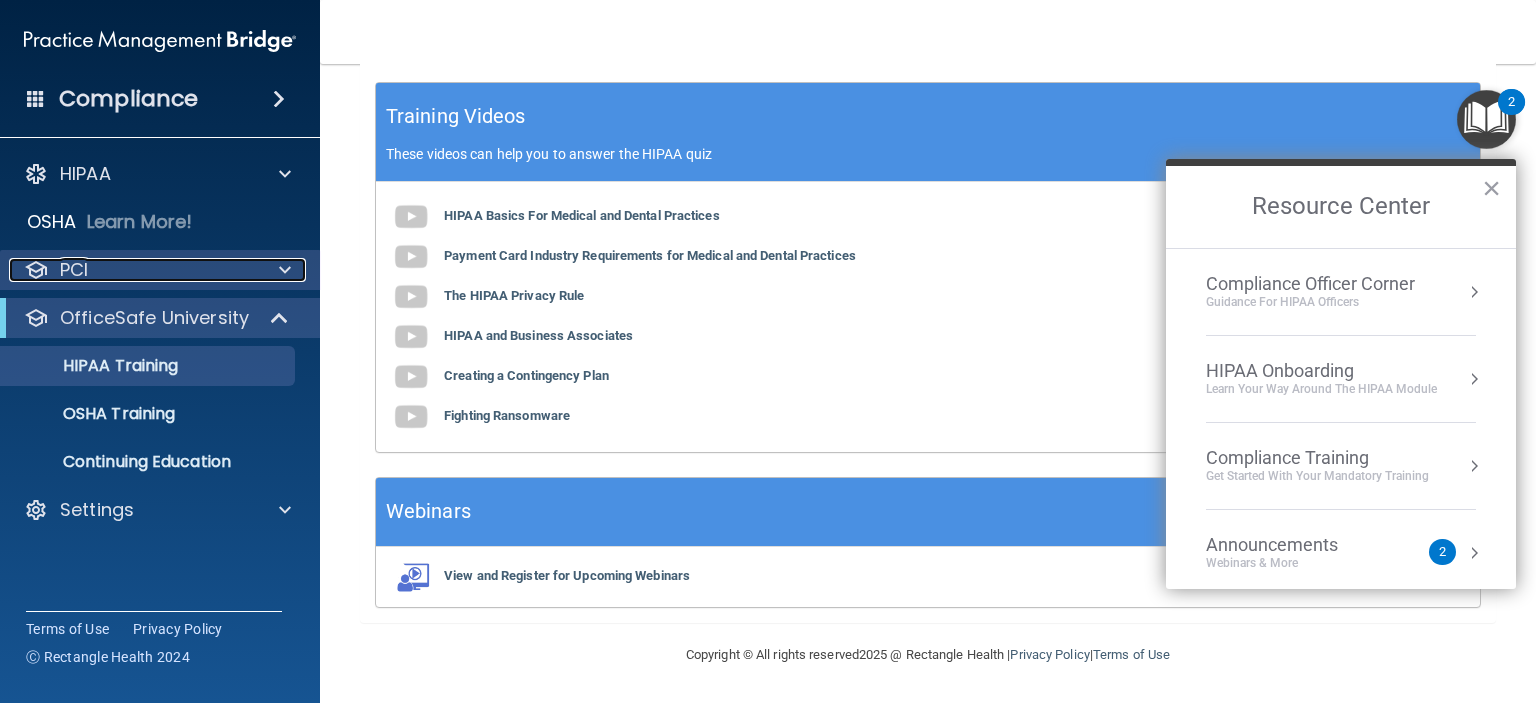 click on "PCI" at bounding box center [133, 270] 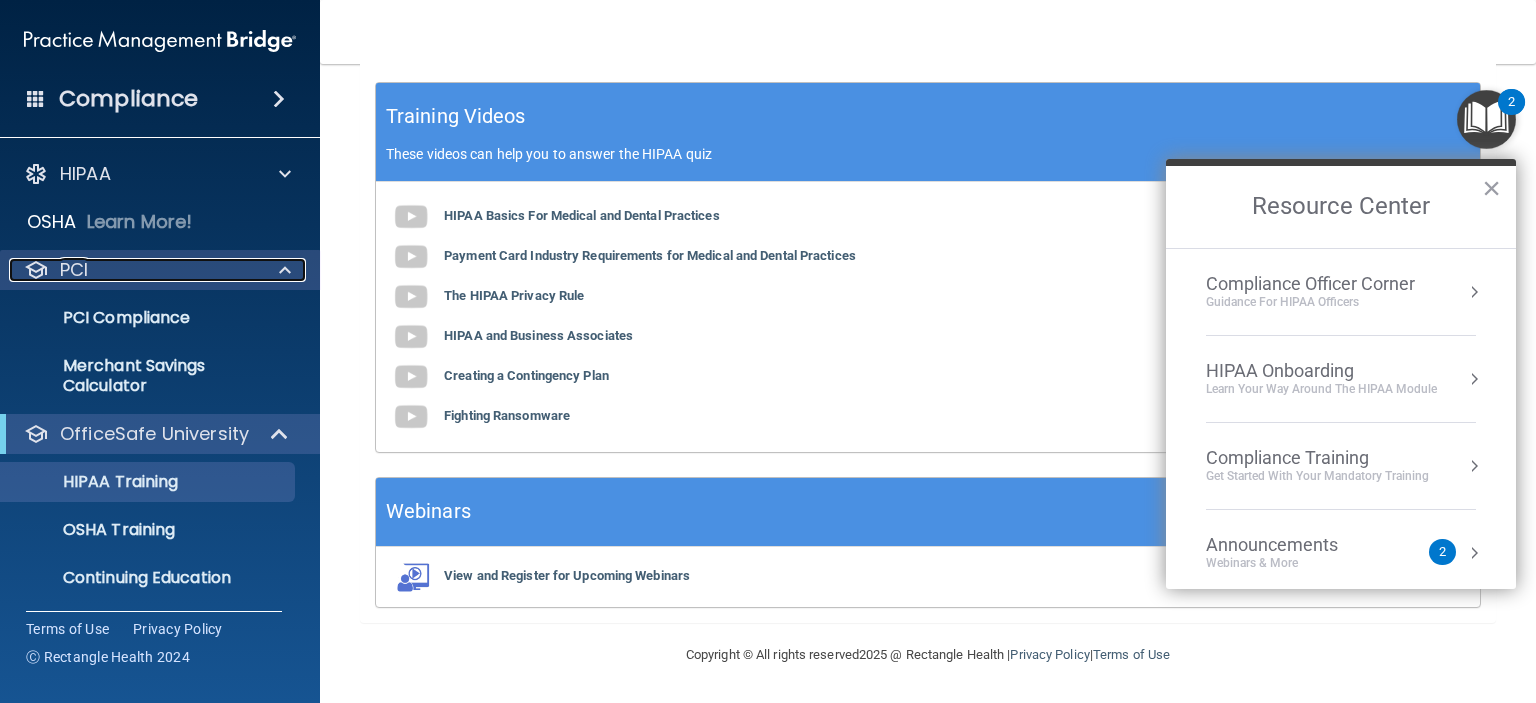 click on "PCI" at bounding box center (133, 270) 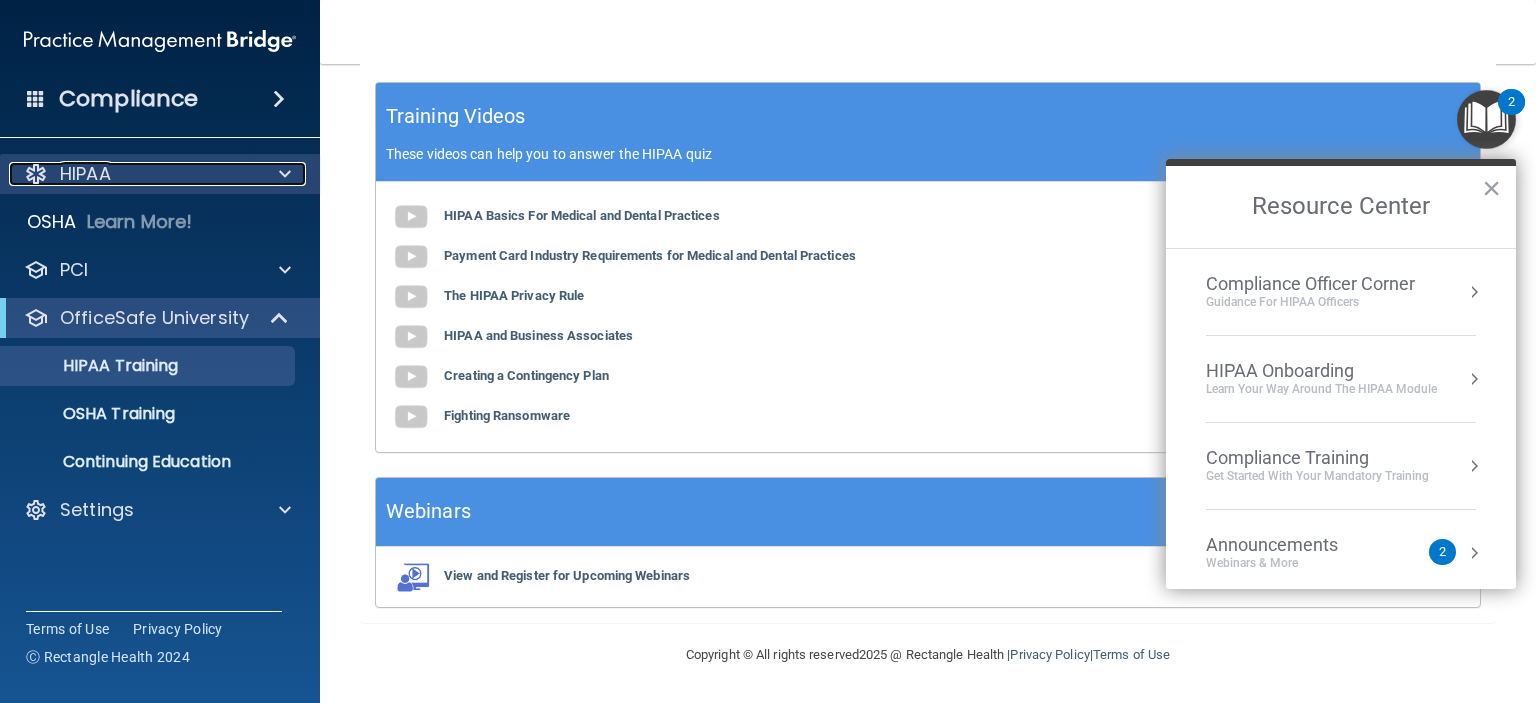 click at bounding box center (282, 174) 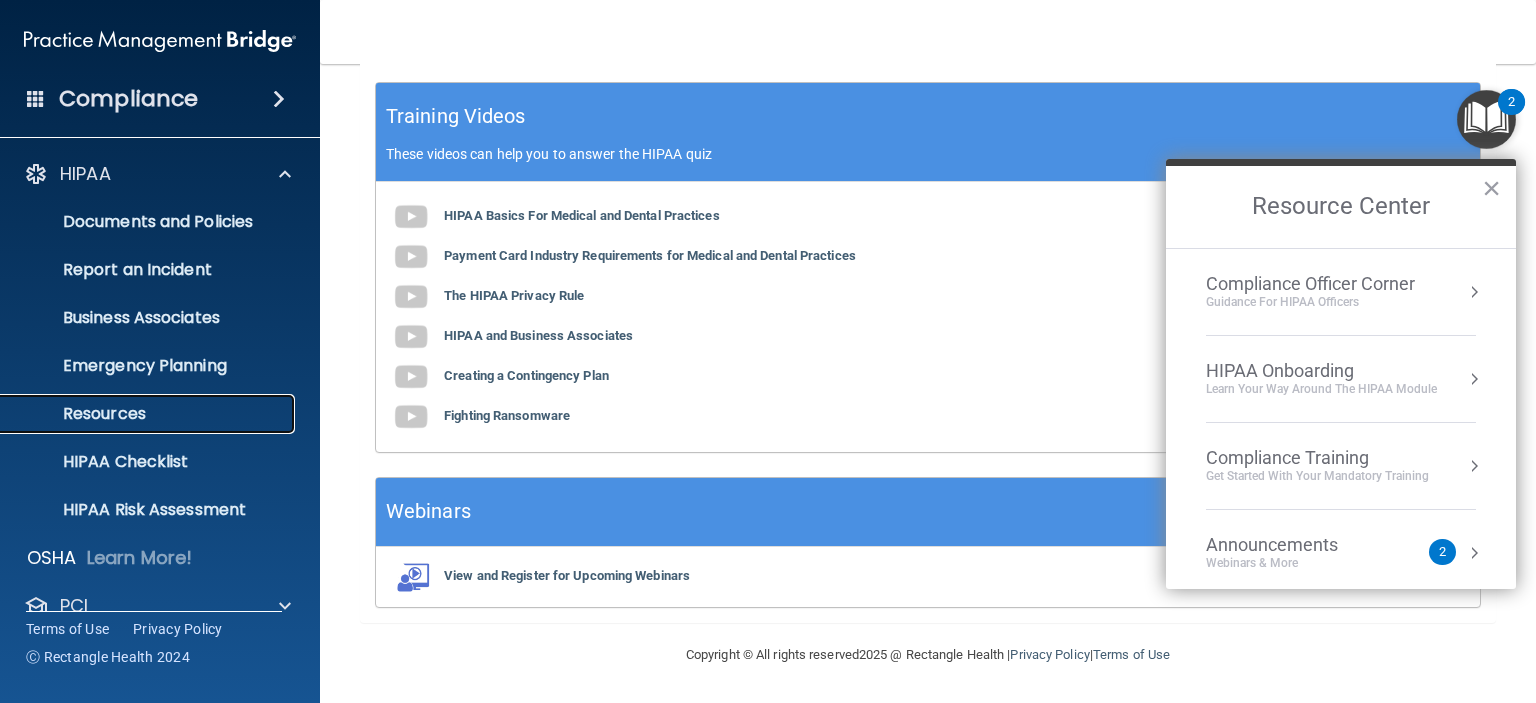 click on "Resources" at bounding box center [149, 414] 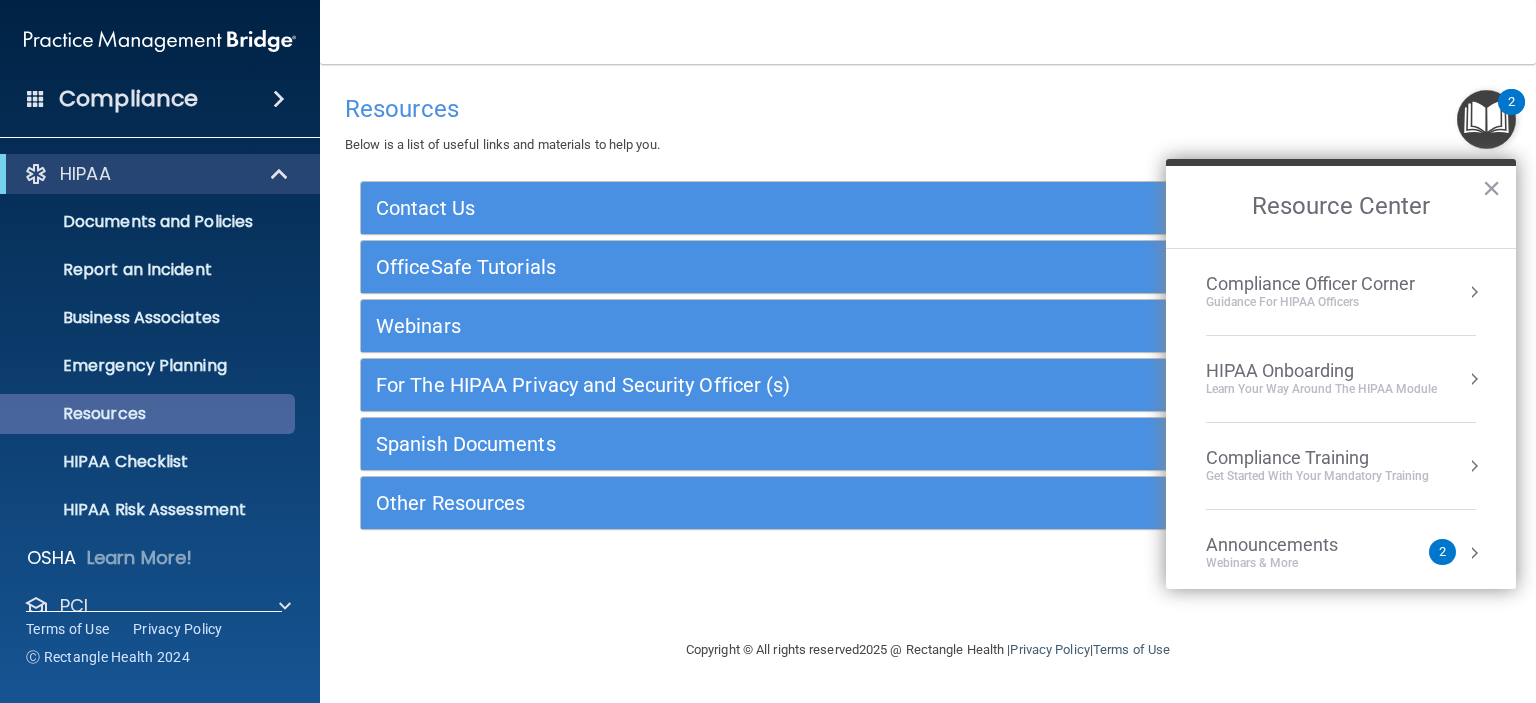 scroll, scrollTop: 0, scrollLeft: 0, axis: both 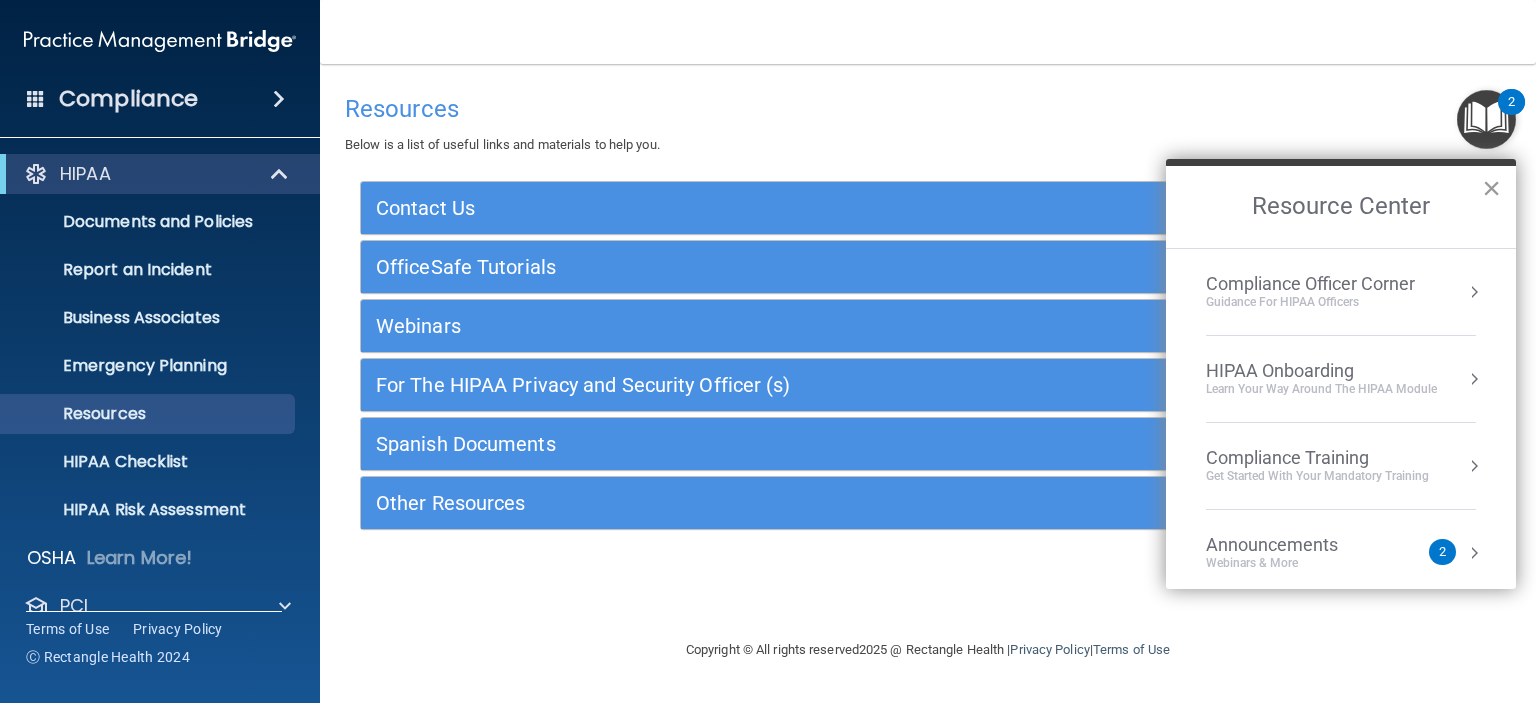 click on "×" at bounding box center [1491, 188] 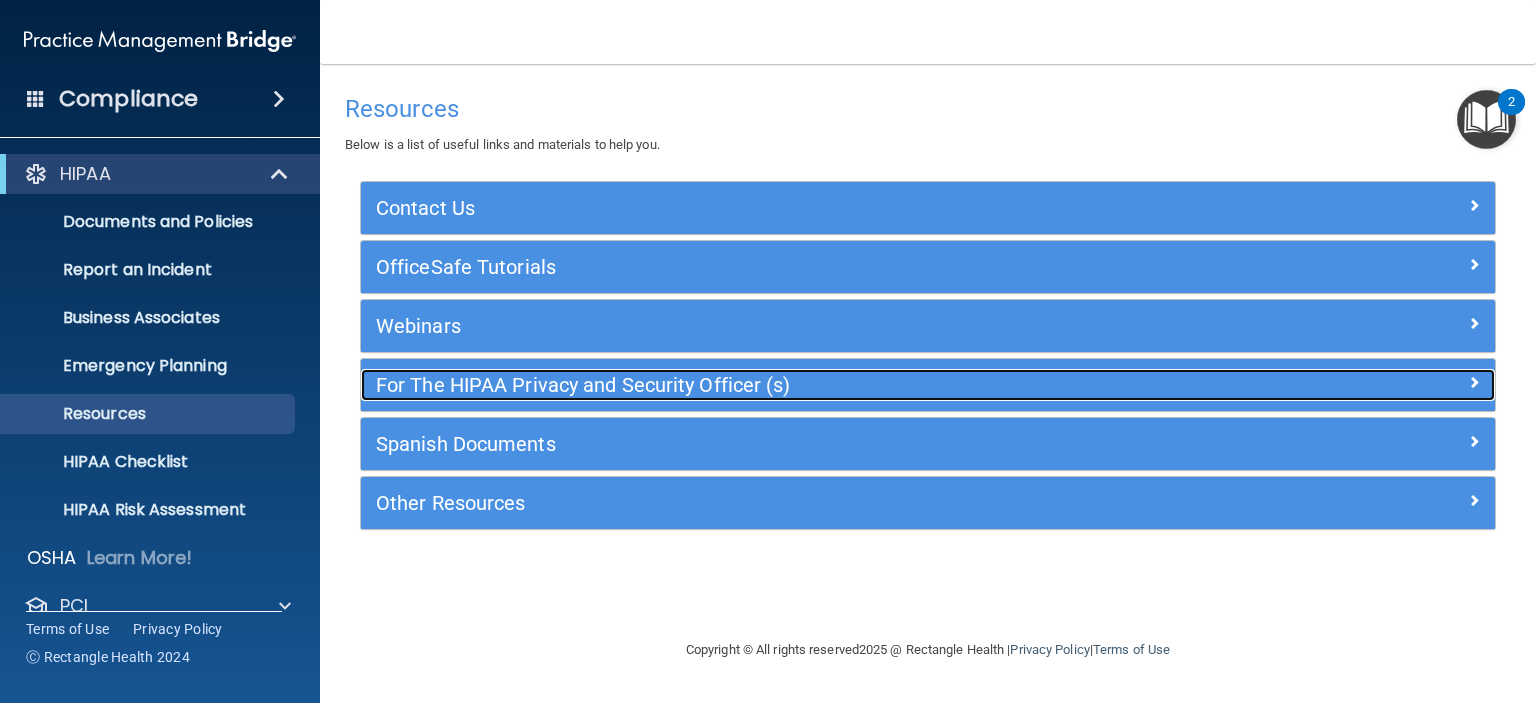 click on "For The HIPAA Privacy and Security Officer (s)" at bounding box center (786, 385) 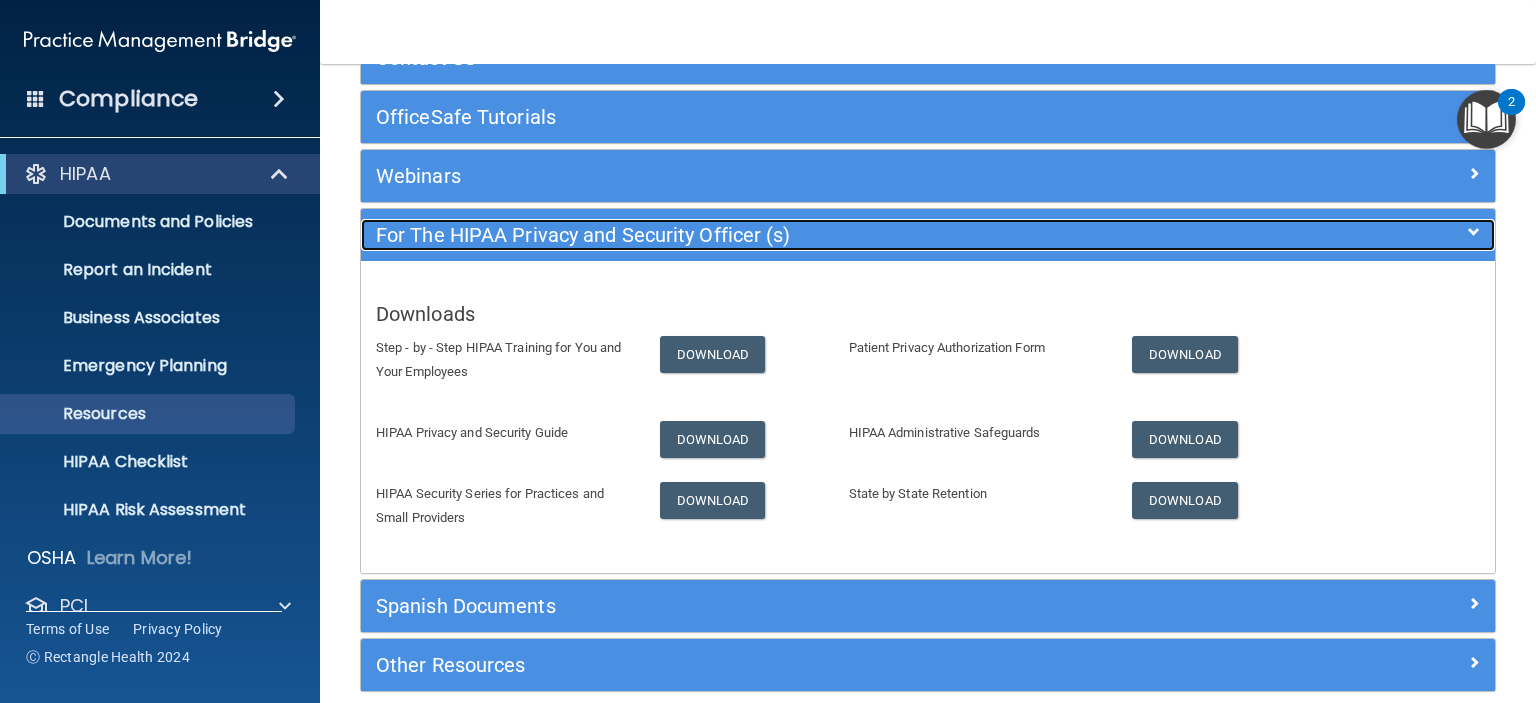 scroll, scrollTop: 157, scrollLeft: 0, axis: vertical 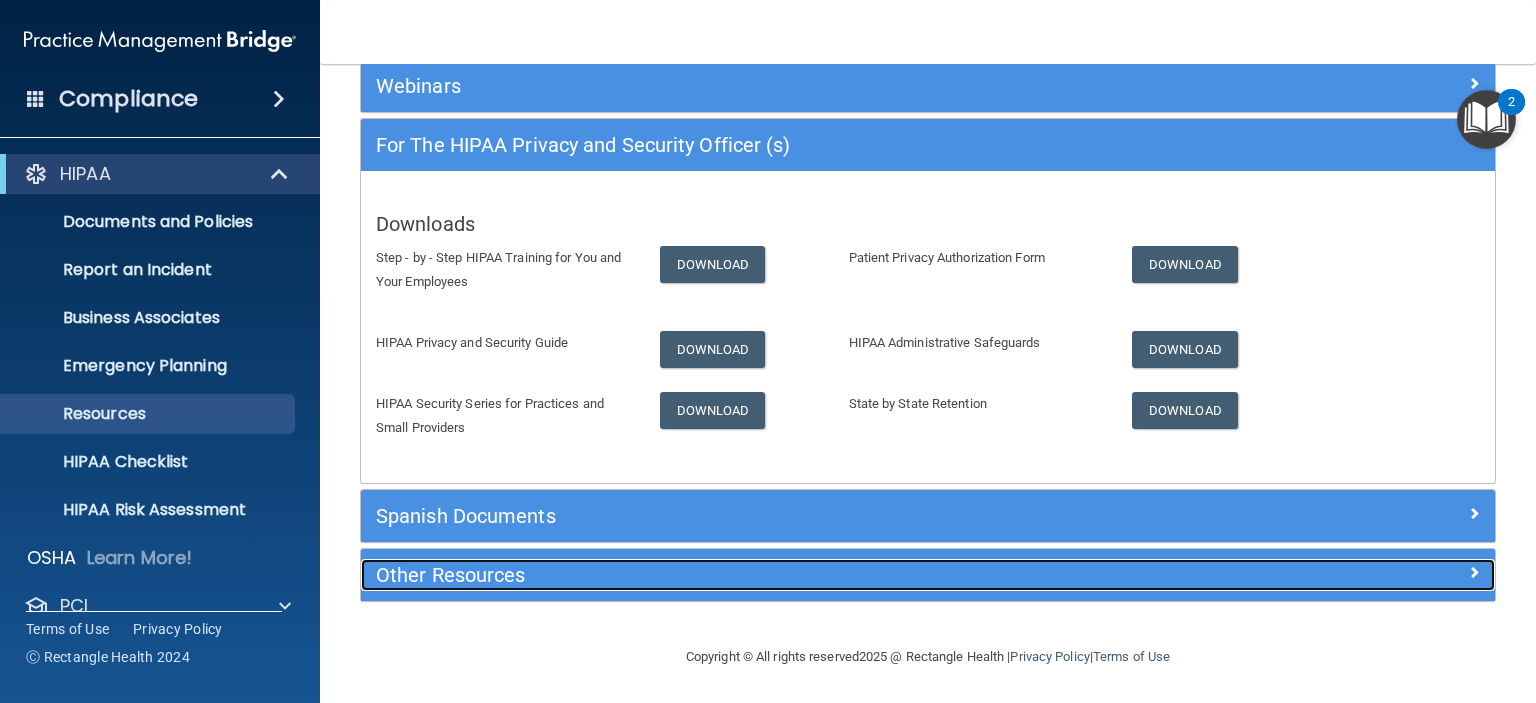 click on "Other Resources" at bounding box center (786, 575) 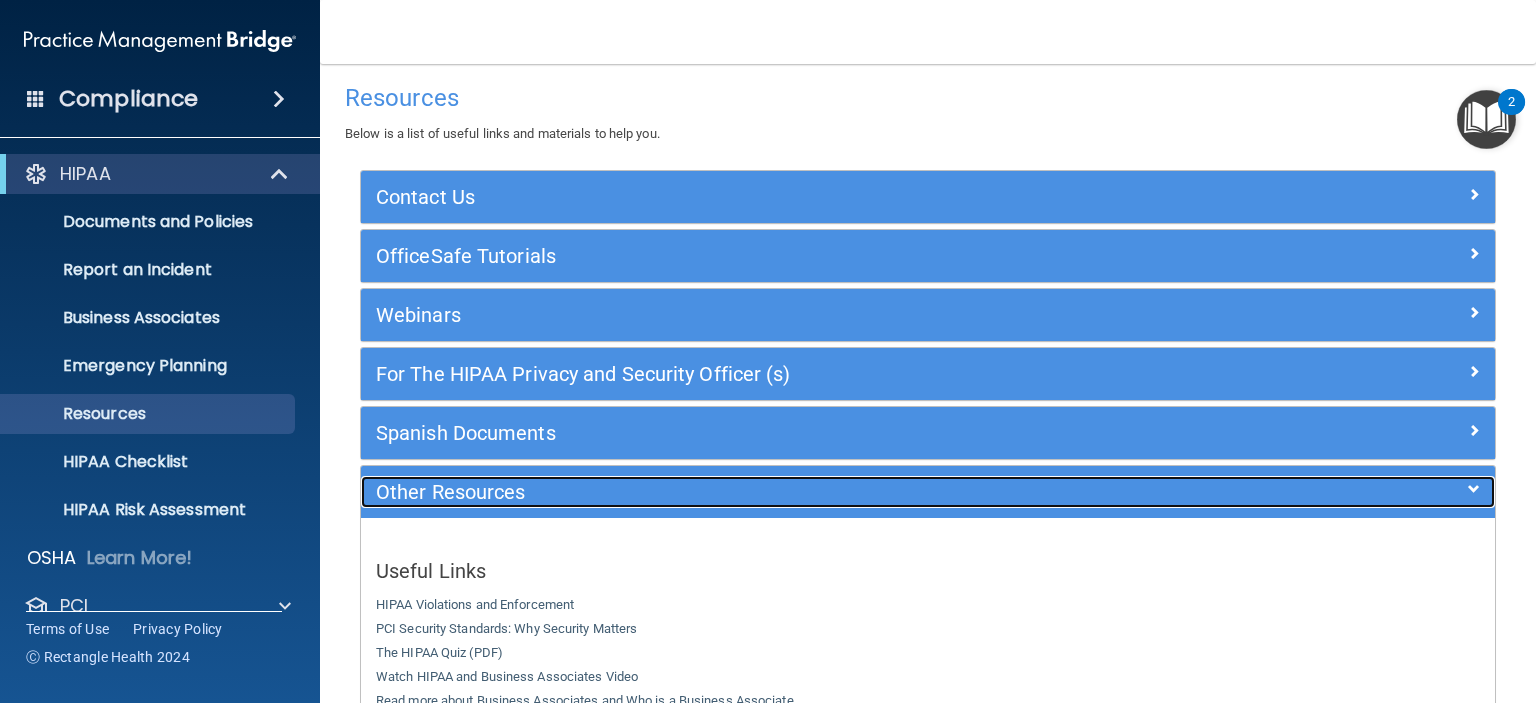 scroll, scrollTop: 0, scrollLeft: 0, axis: both 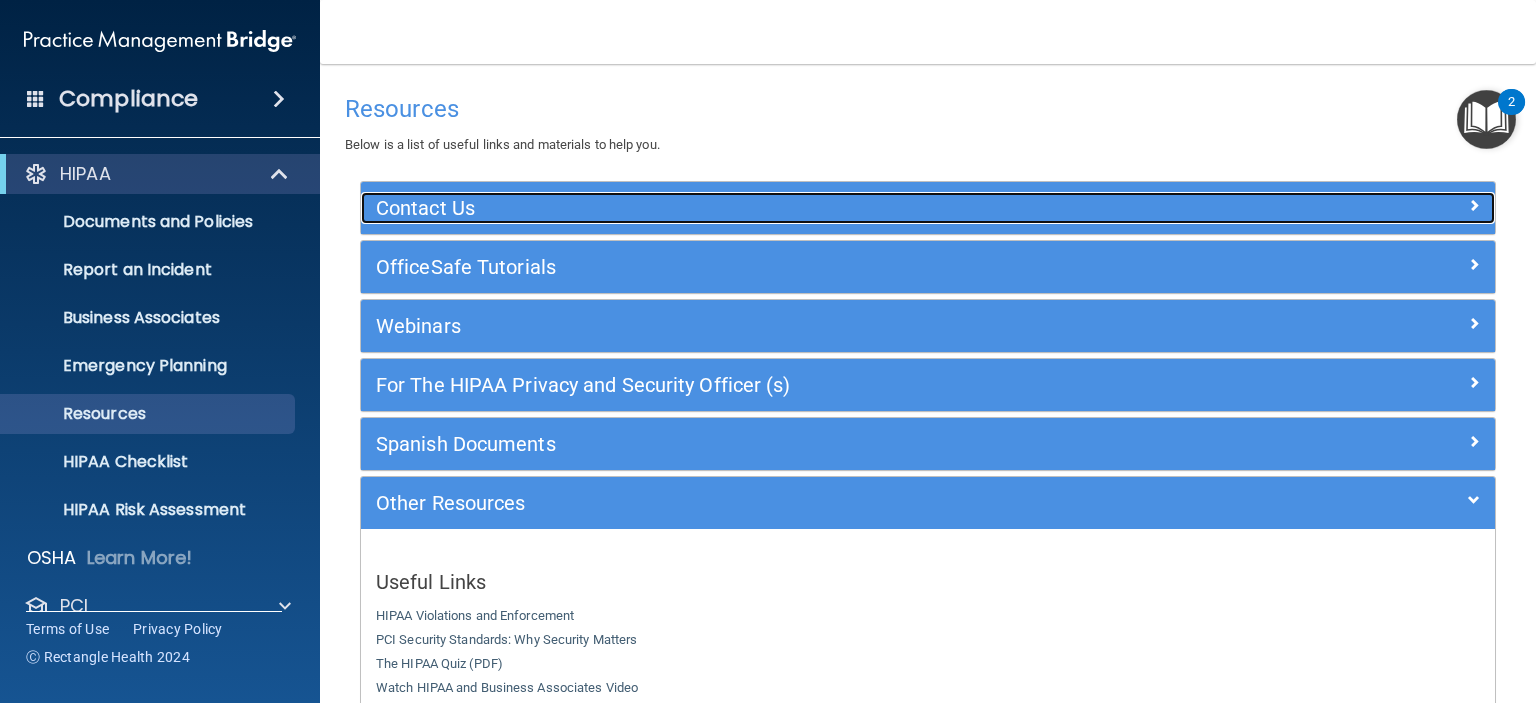 click on "Contact Us" at bounding box center [786, 208] 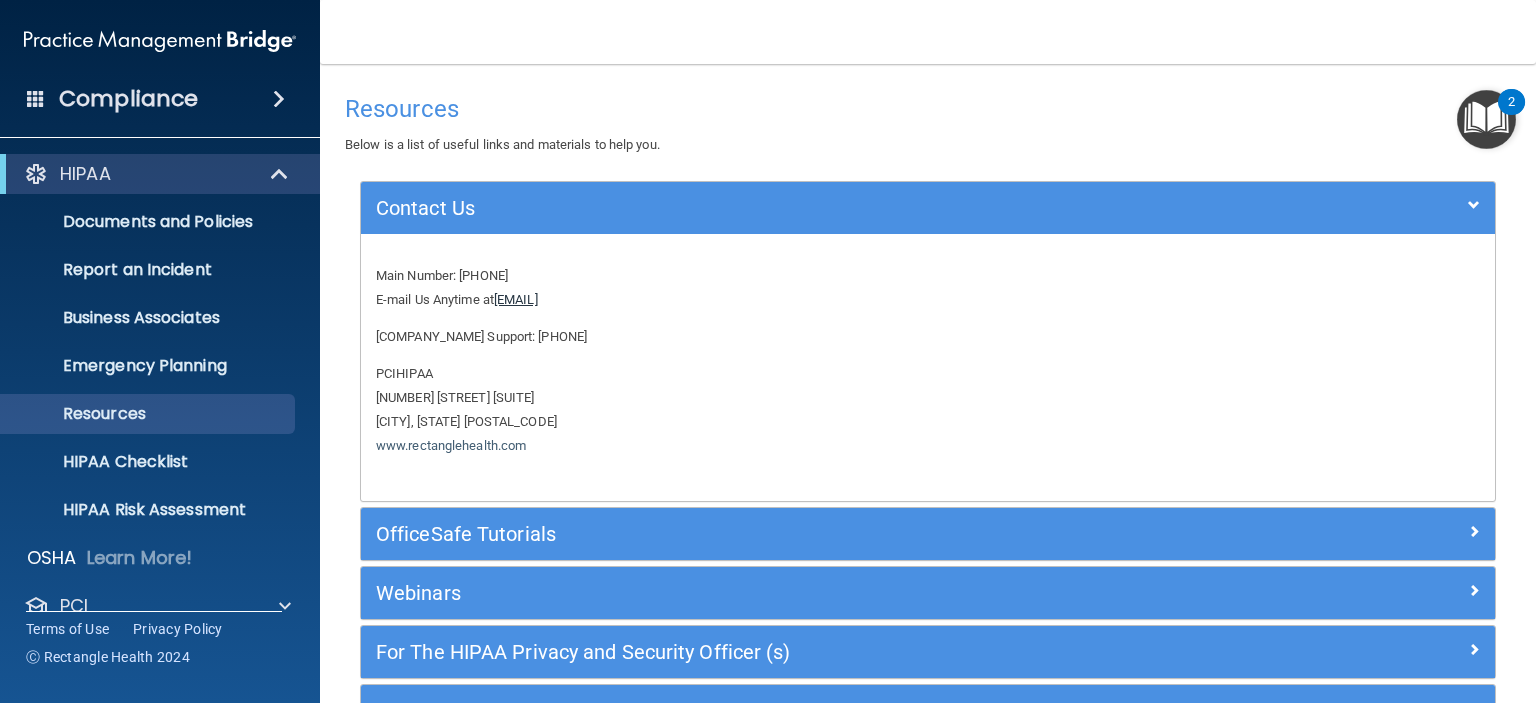 drag, startPoint x: 640, startPoint y: 296, endPoint x: 500, endPoint y: 296, distance: 140 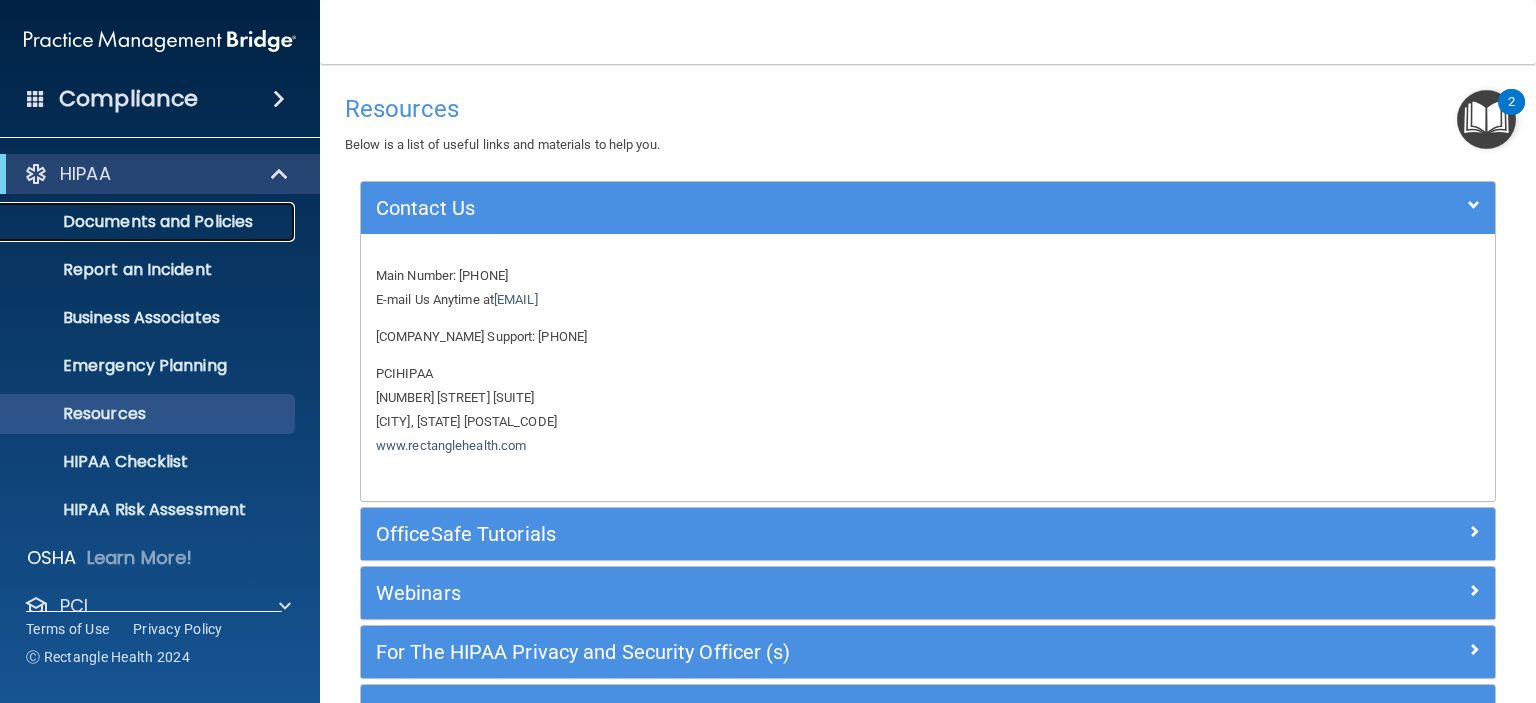 click on "Documents and Policies" at bounding box center (149, 222) 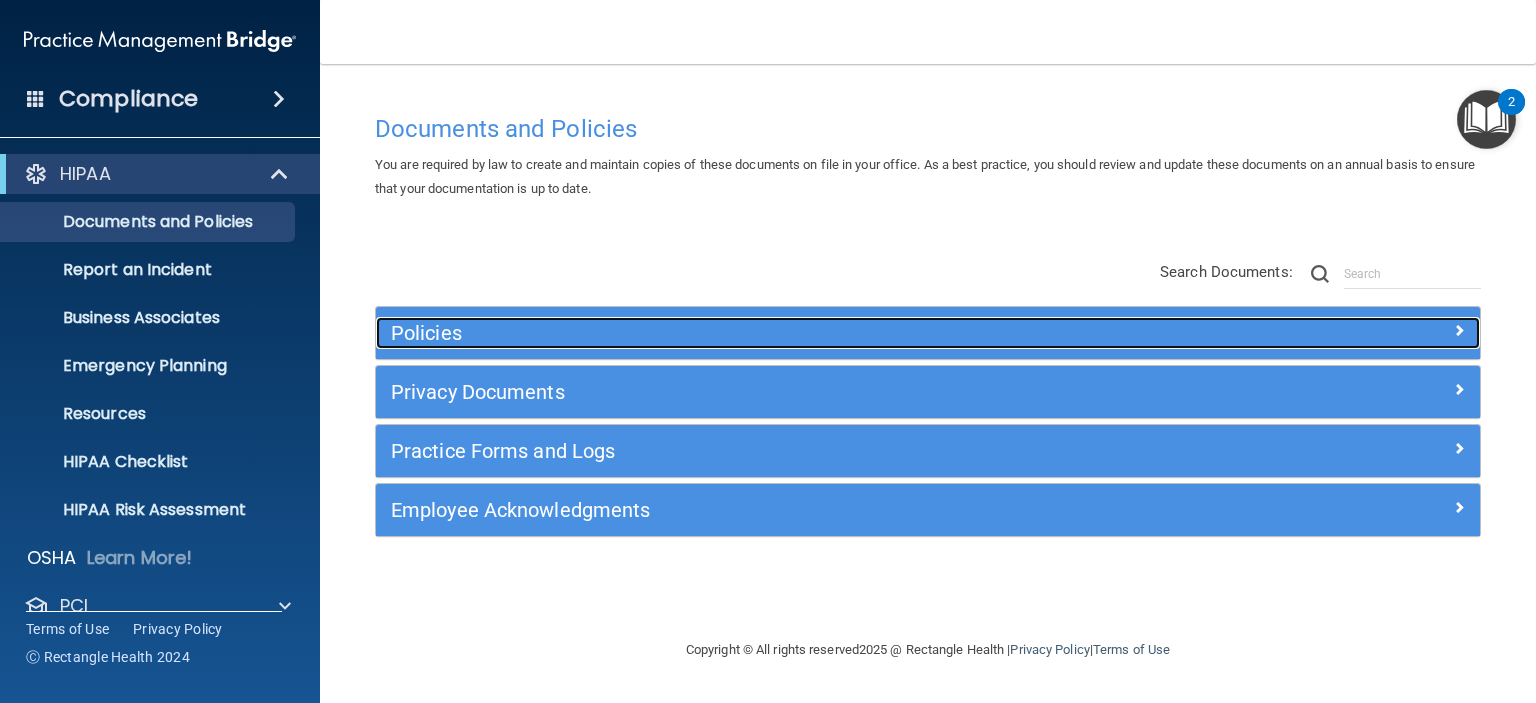 click on "Policies" at bounding box center [790, 333] 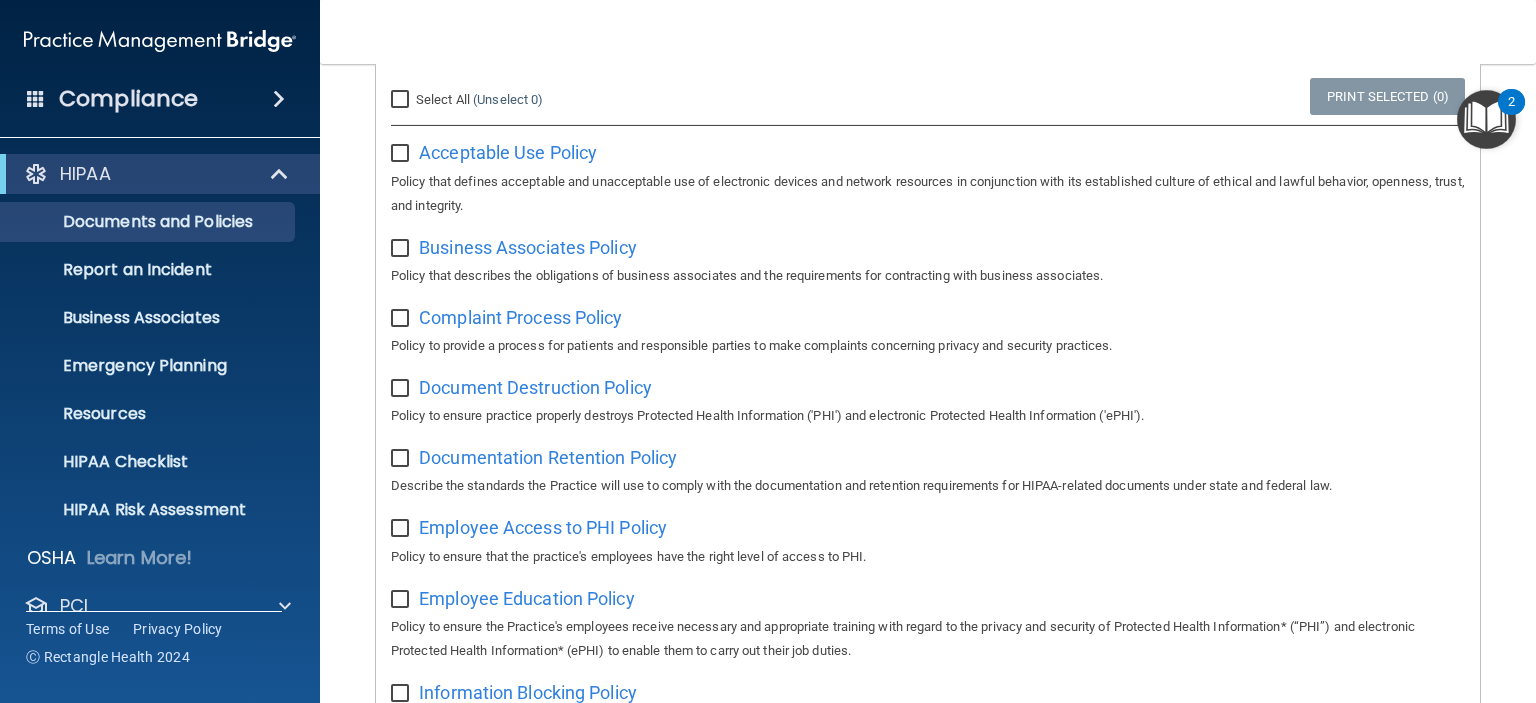 scroll, scrollTop: 331, scrollLeft: 0, axis: vertical 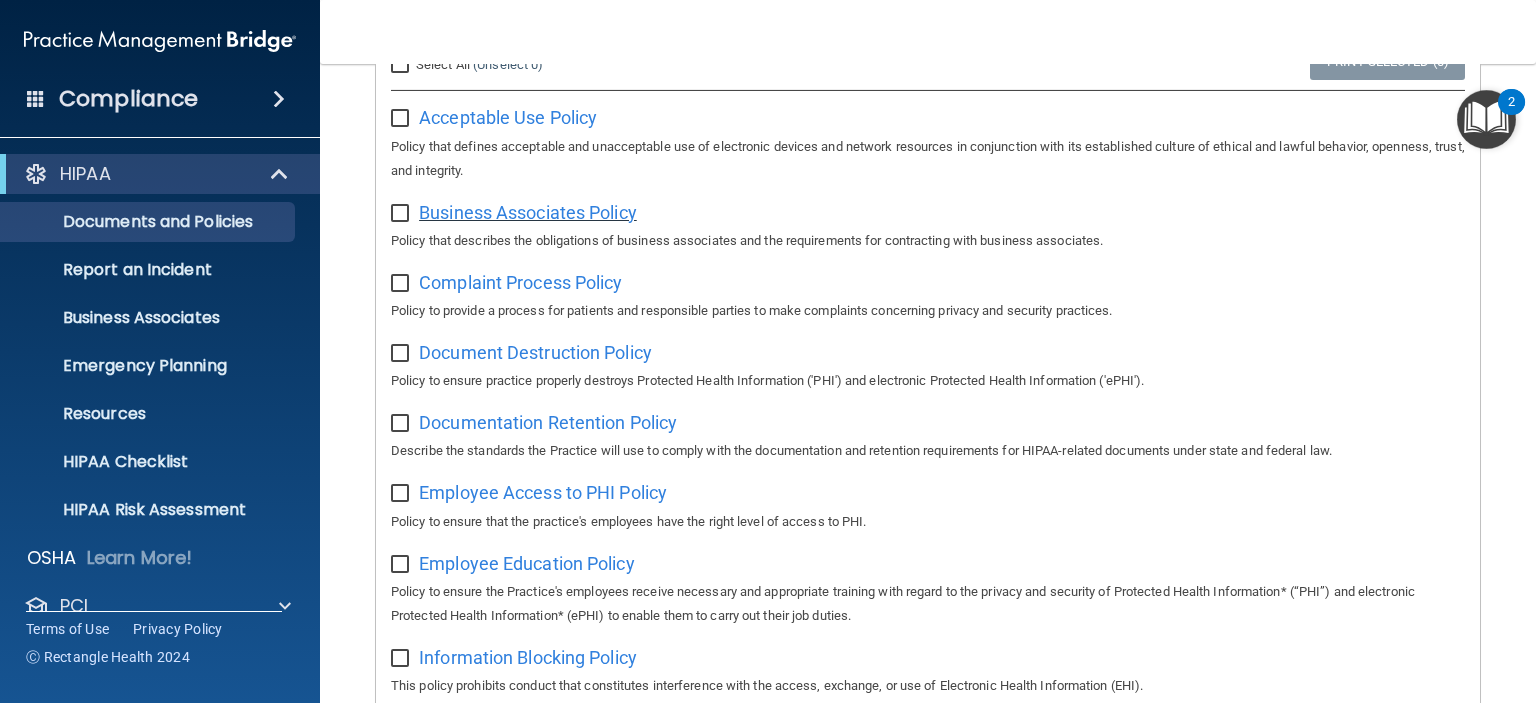 click on "Business Associates Policy" at bounding box center (528, 212) 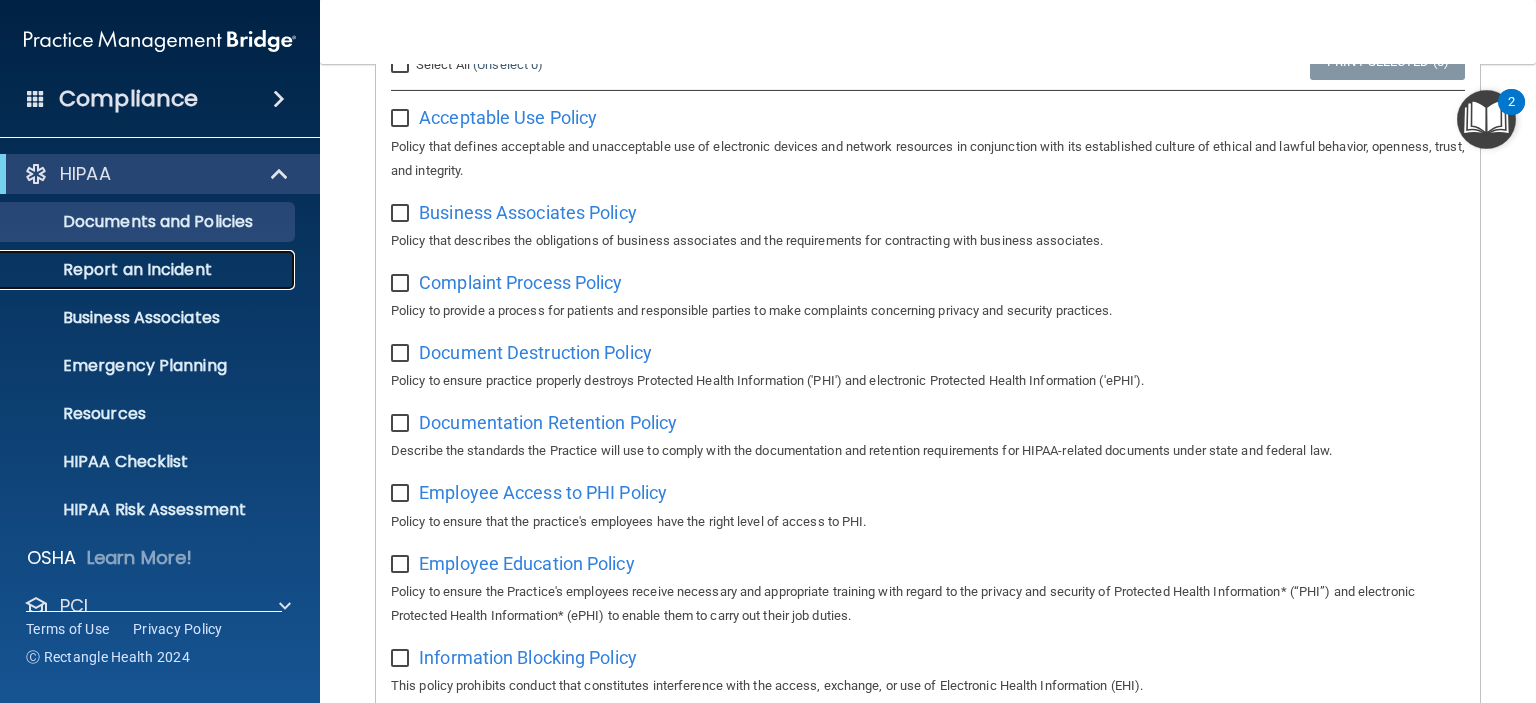 click on "Report an Incident" at bounding box center (149, 270) 